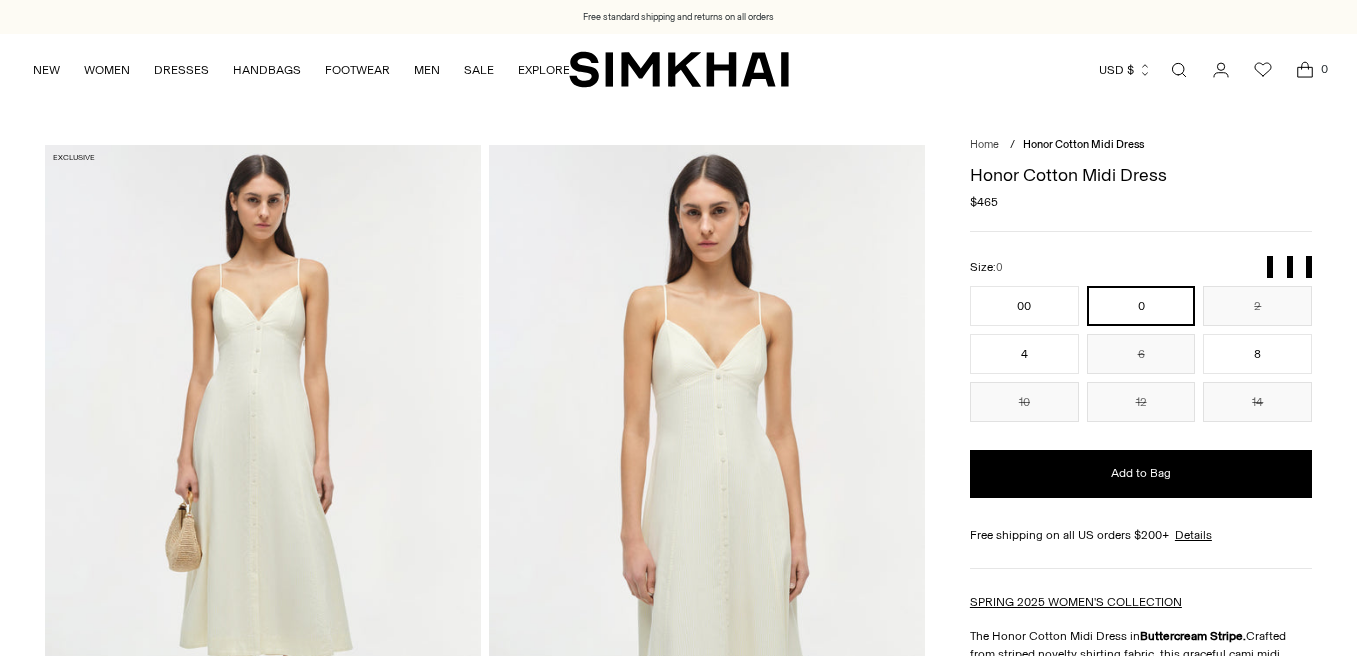 scroll, scrollTop: 0, scrollLeft: 0, axis: both 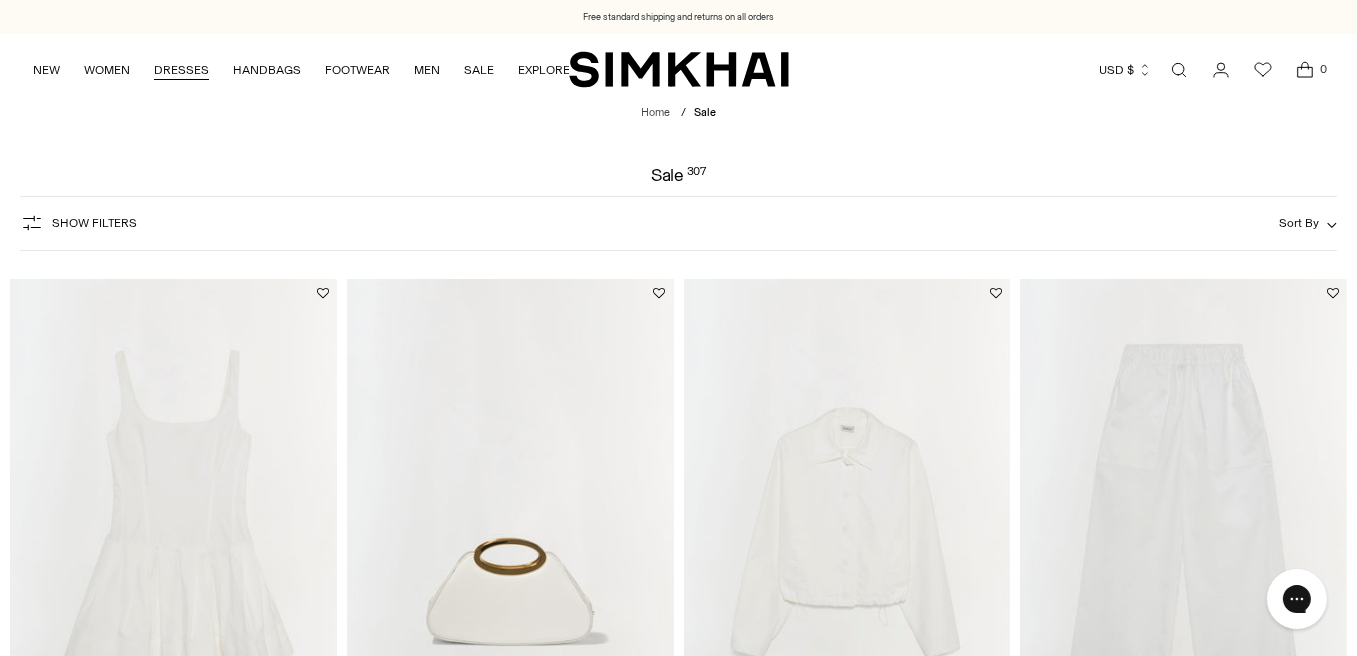 click on "DRESSES" at bounding box center (181, 70) 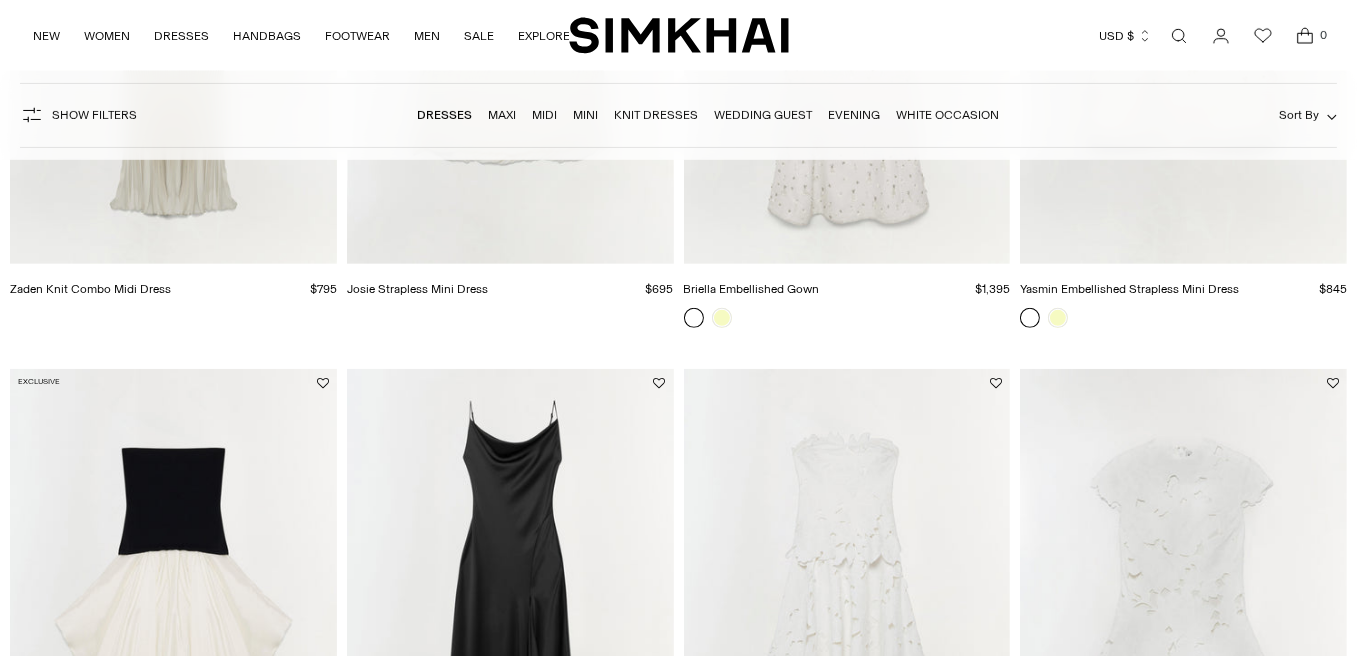 scroll, scrollTop: 1317, scrollLeft: 0, axis: vertical 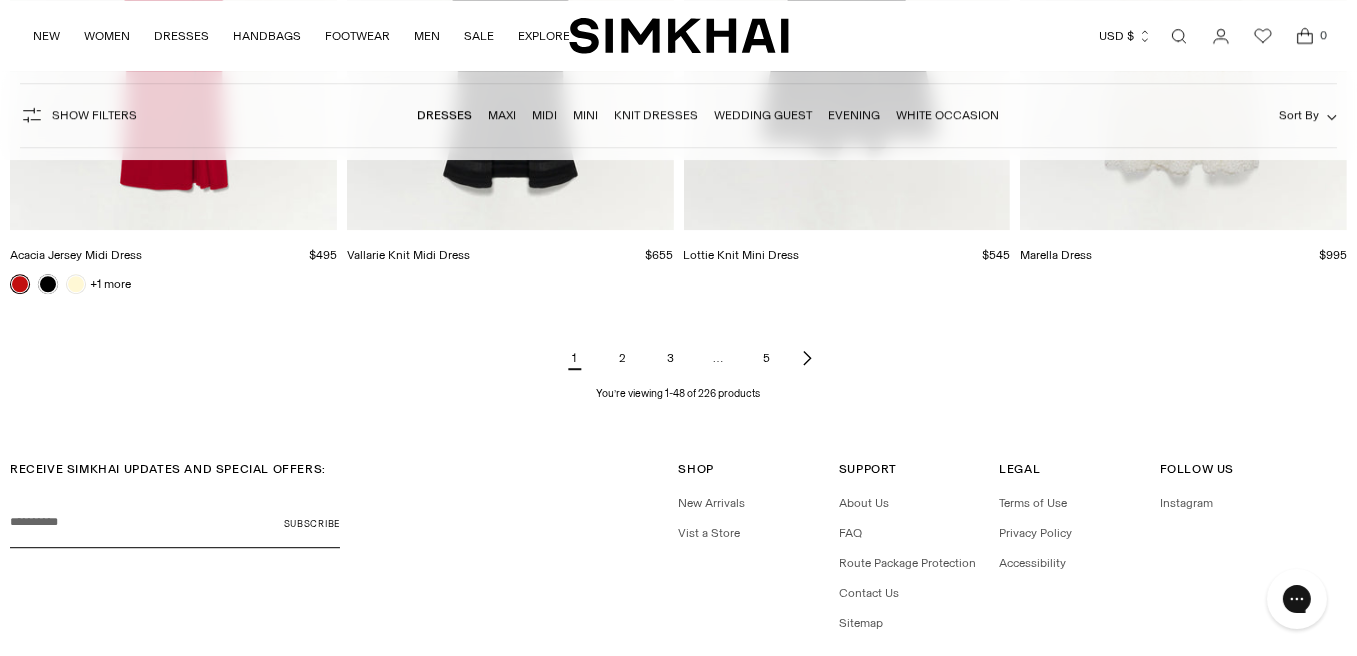 click 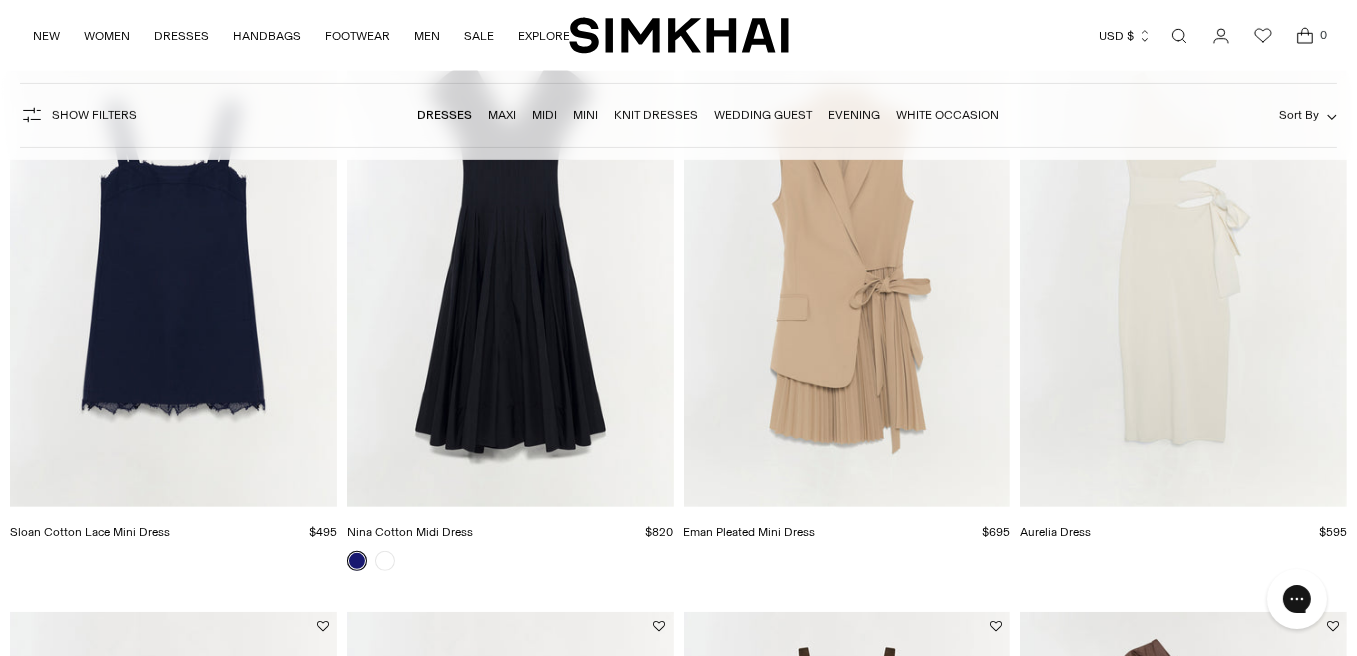 scroll, scrollTop: 0, scrollLeft: 0, axis: both 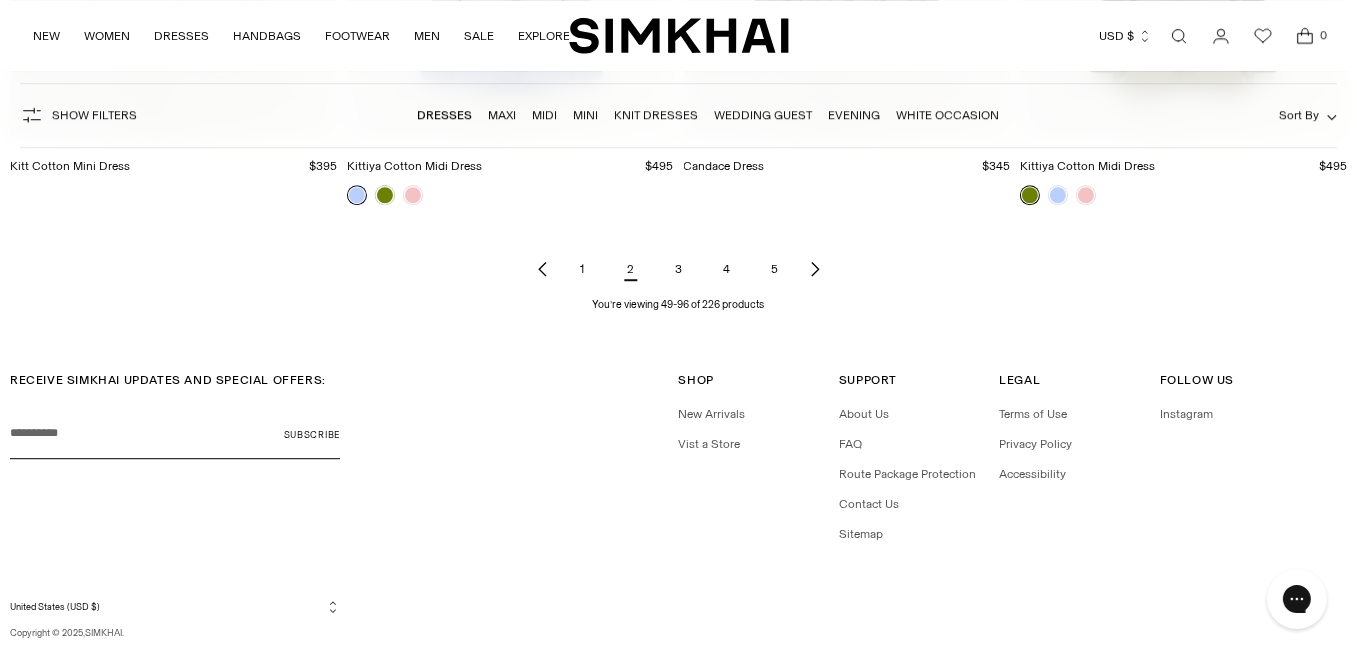click 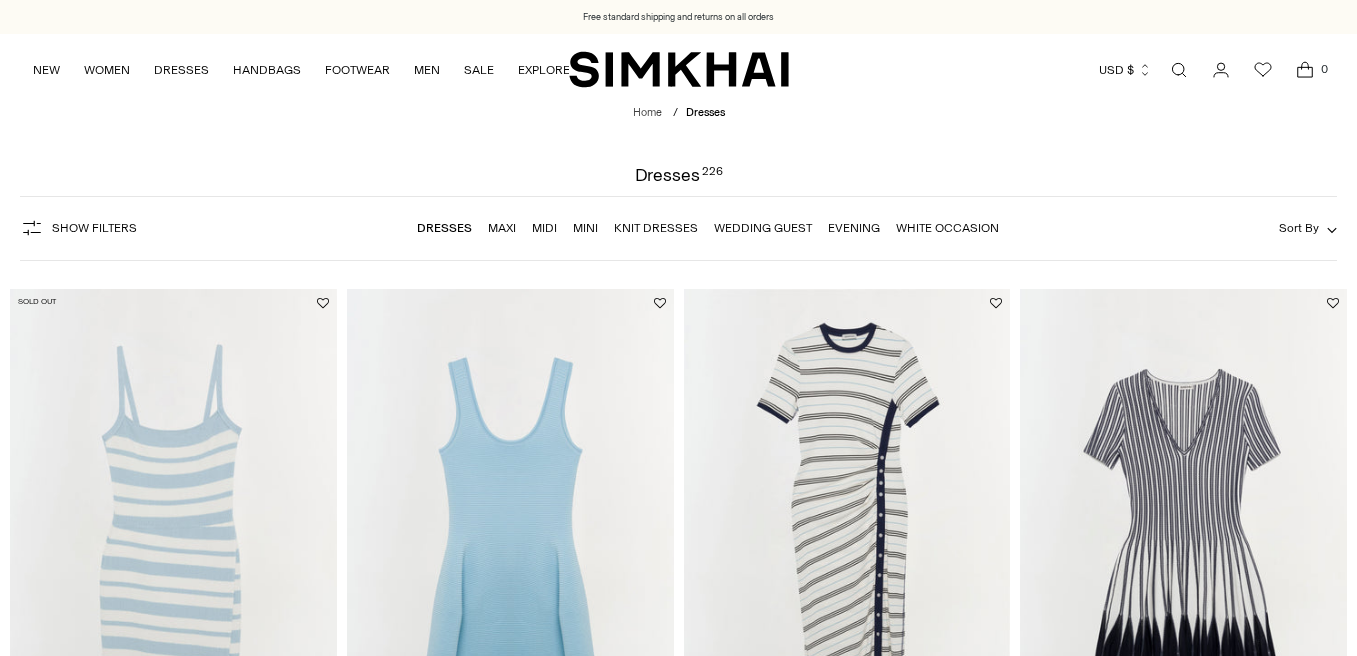 scroll, scrollTop: 0, scrollLeft: 0, axis: both 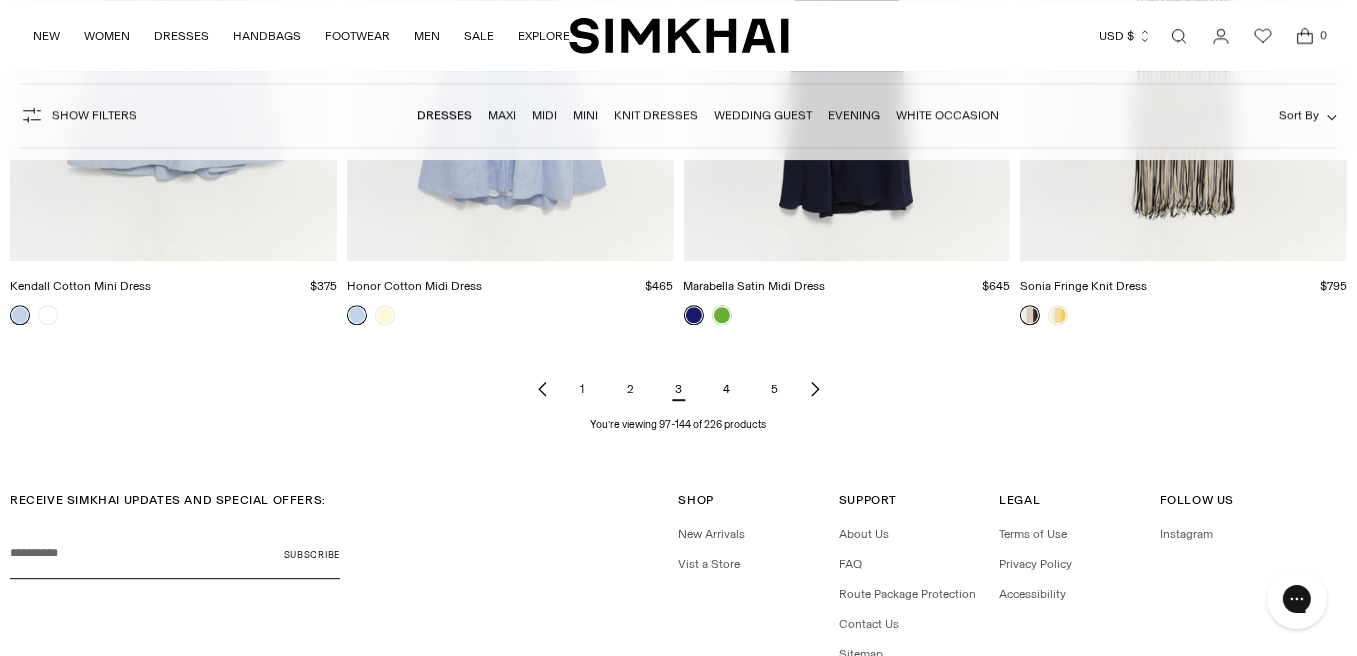 click 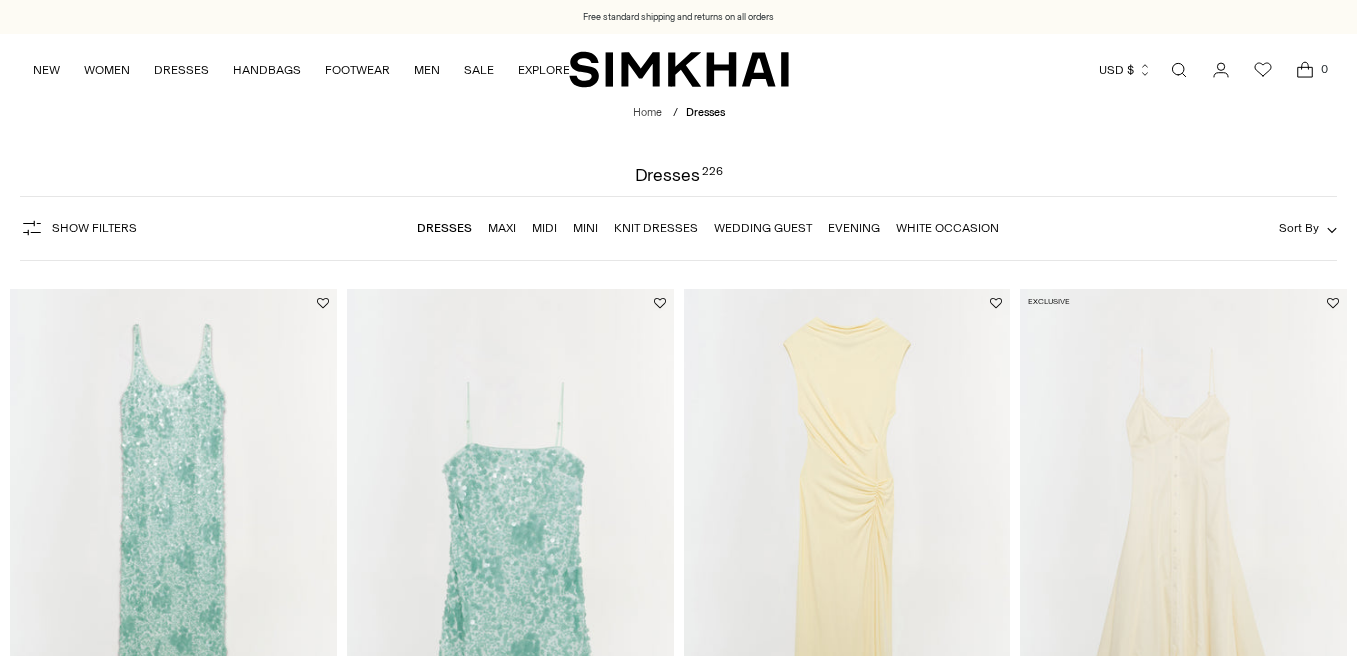 scroll, scrollTop: 116, scrollLeft: 0, axis: vertical 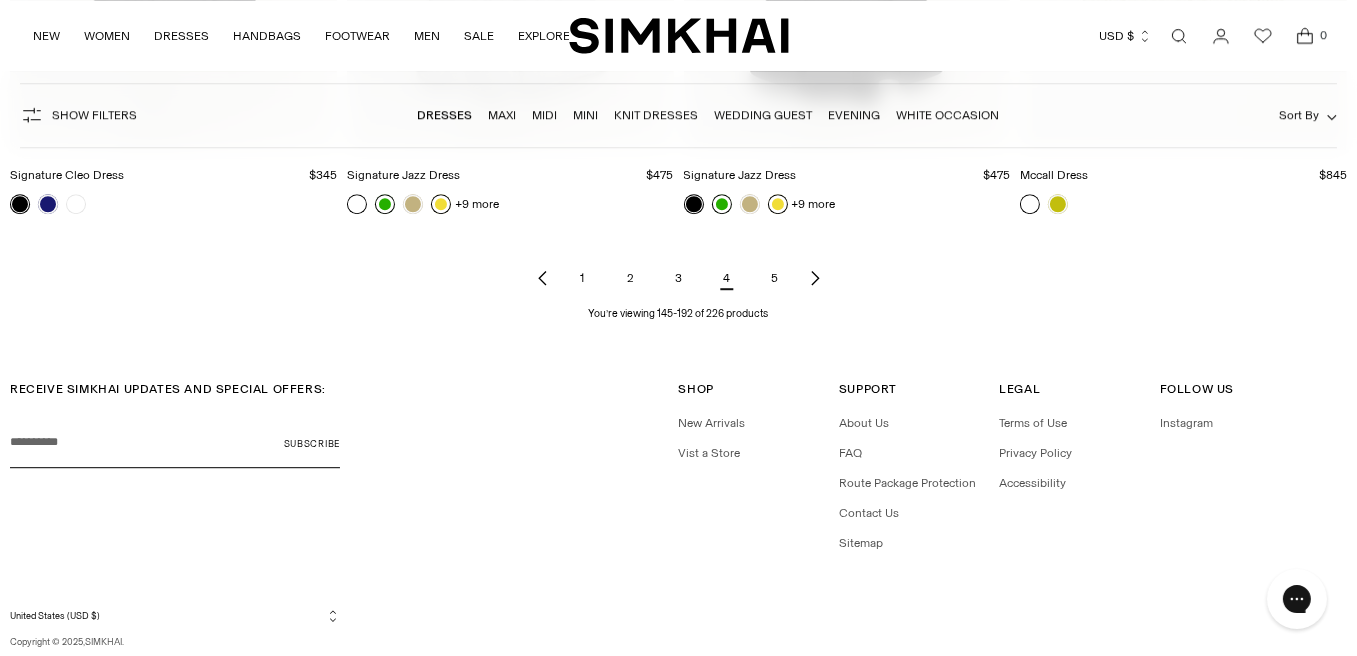 click 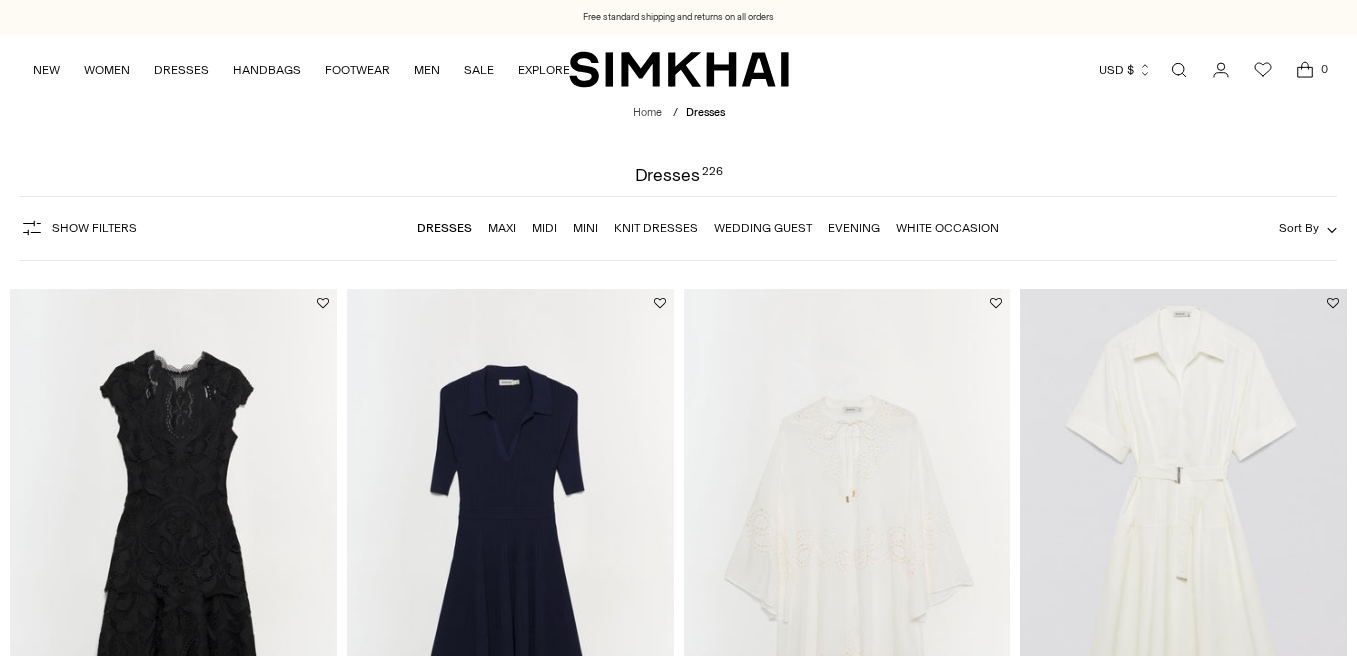 scroll, scrollTop: 0, scrollLeft: 0, axis: both 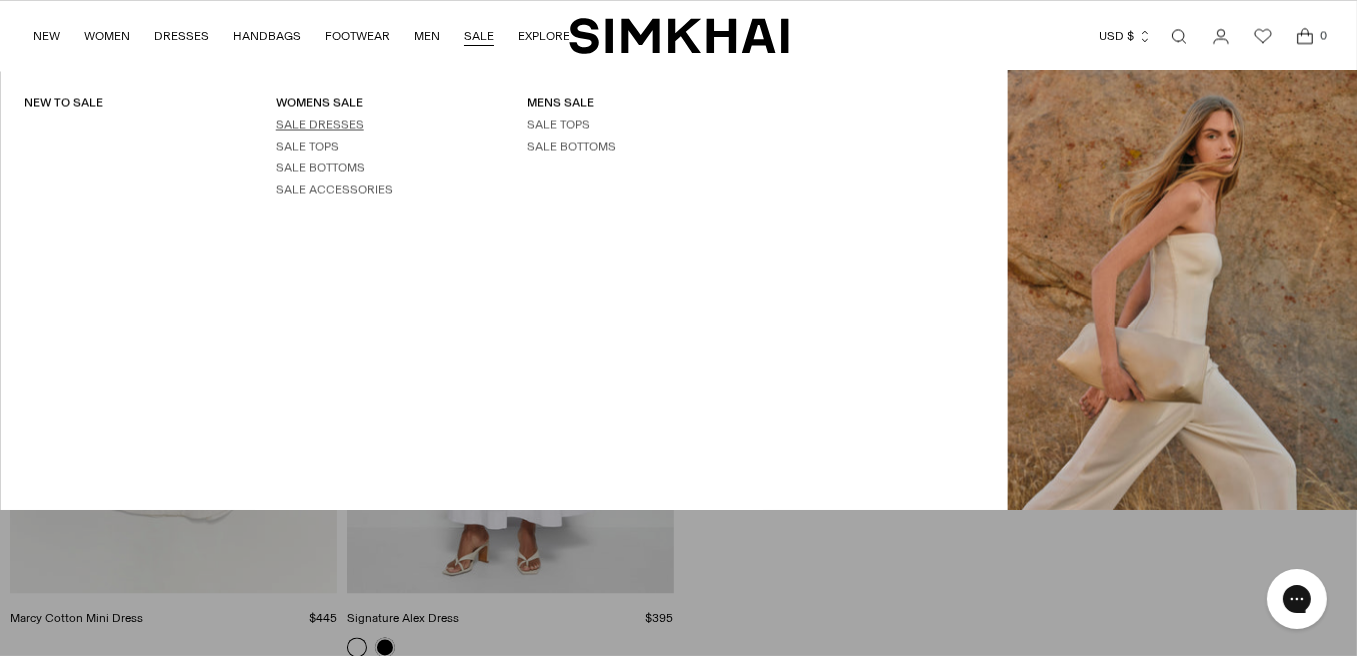 click on "SALE DRESSES" at bounding box center (320, 124) 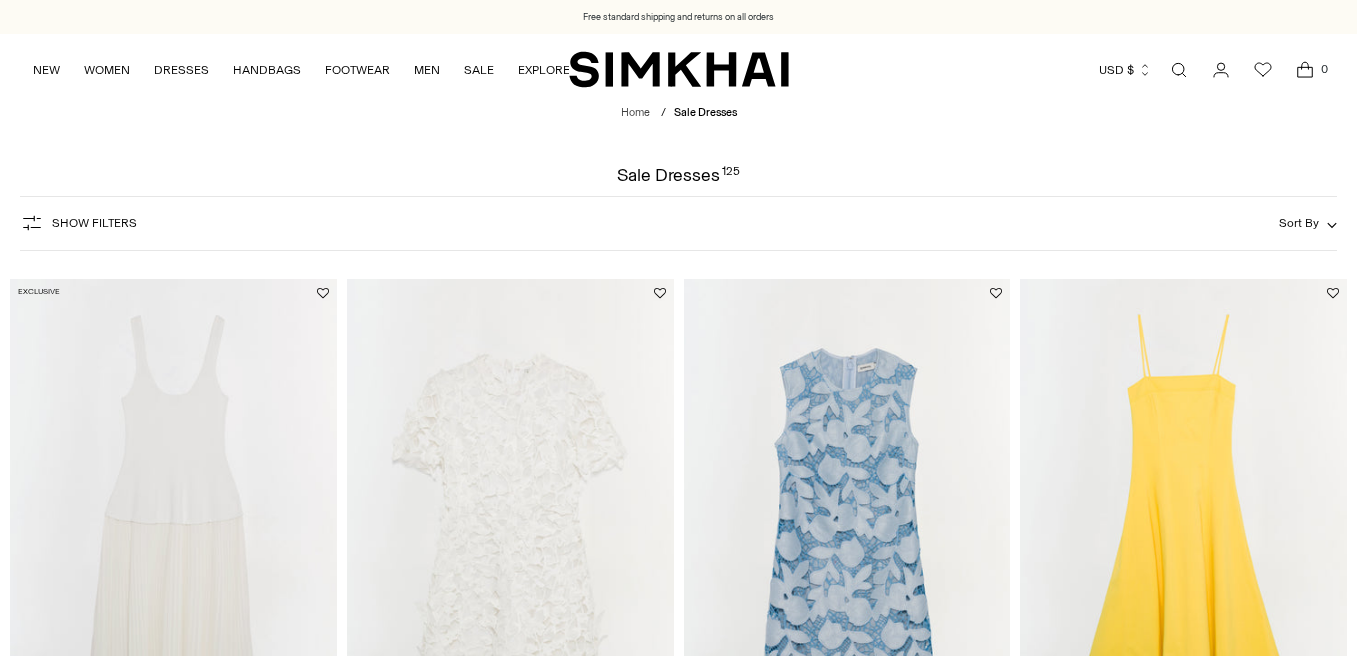 scroll, scrollTop: 0, scrollLeft: 0, axis: both 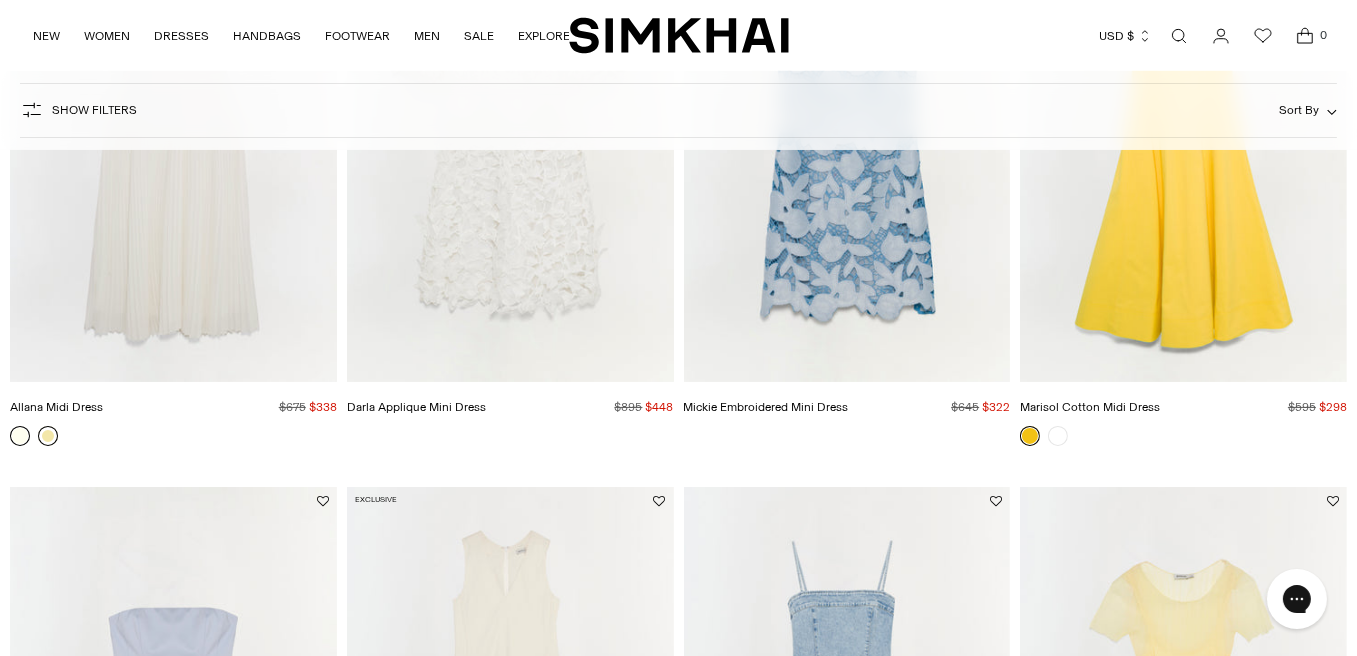 click at bounding box center [48, 436] 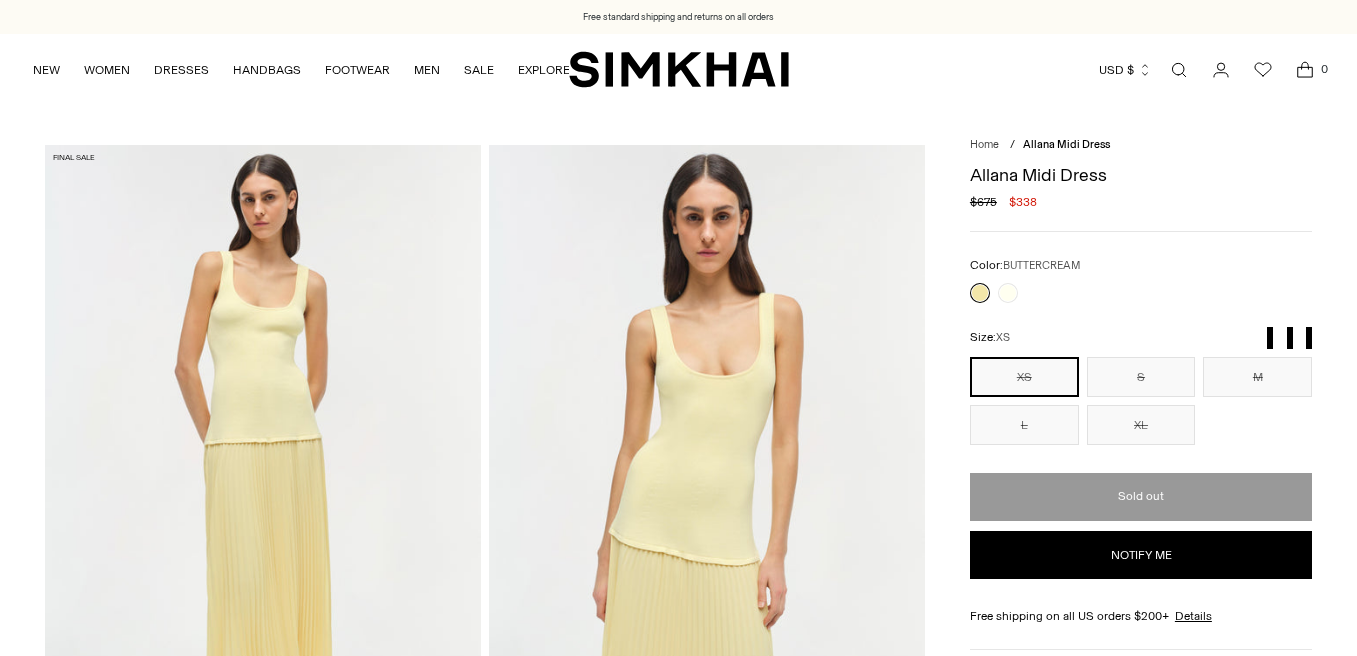 scroll, scrollTop: 0, scrollLeft: 0, axis: both 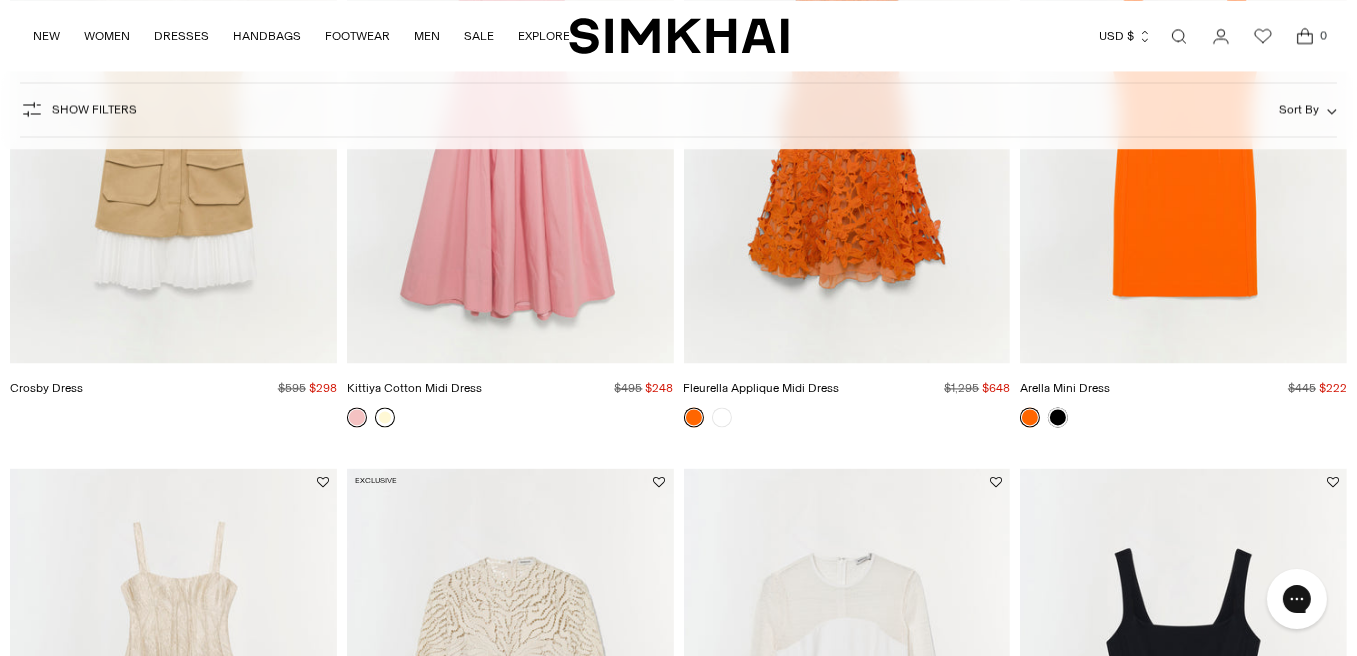 click at bounding box center (385, 417) 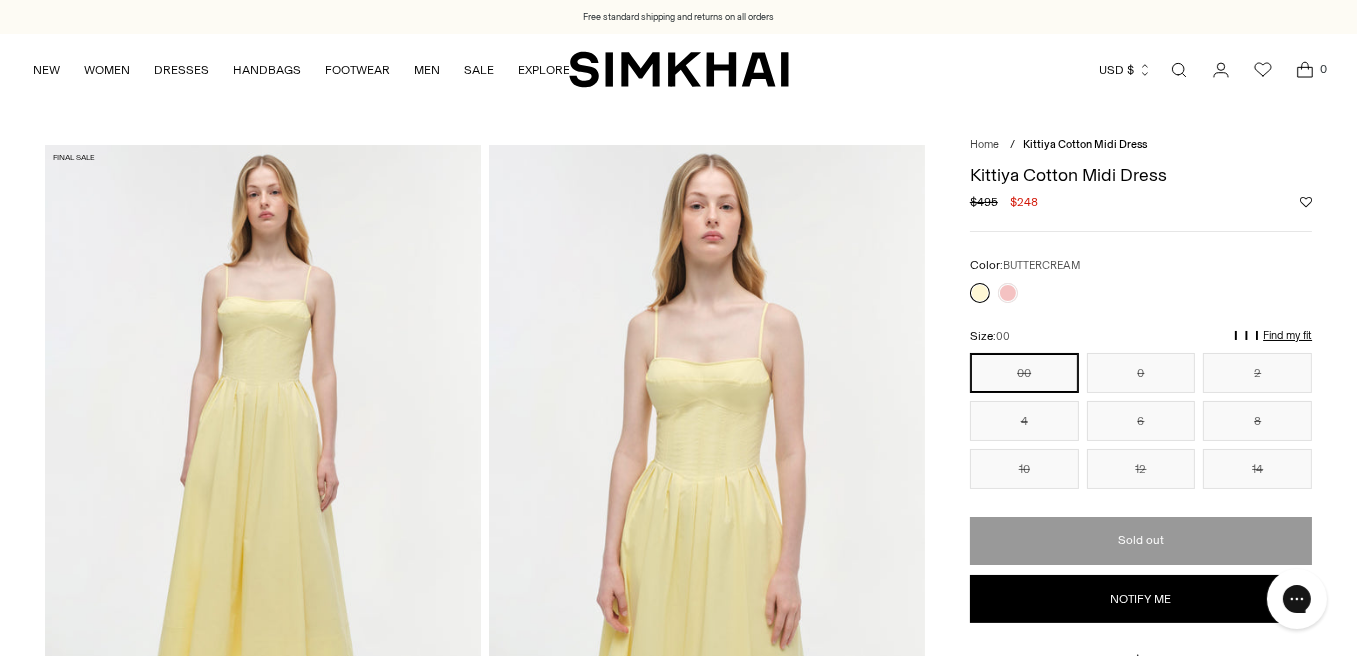 scroll, scrollTop: 0, scrollLeft: 0, axis: both 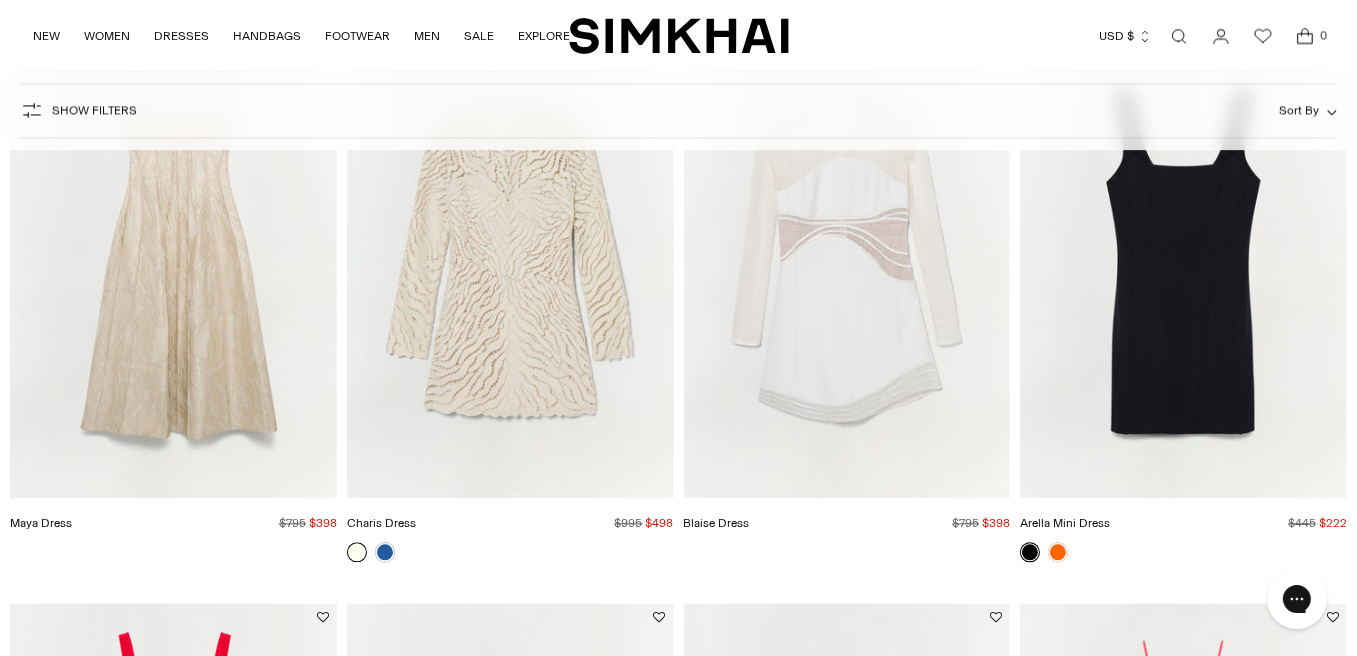 click at bounding box center (0, 0) 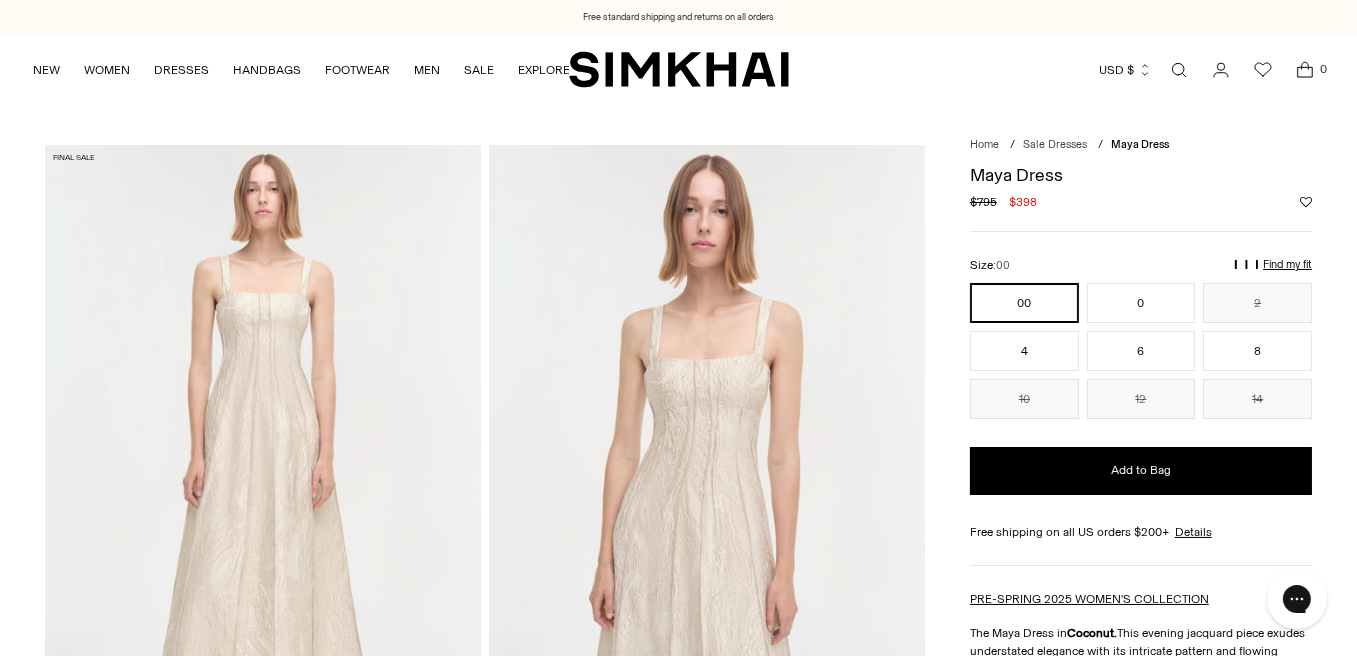 scroll, scrollTop: 0, scrollLeft: 0, axis: both 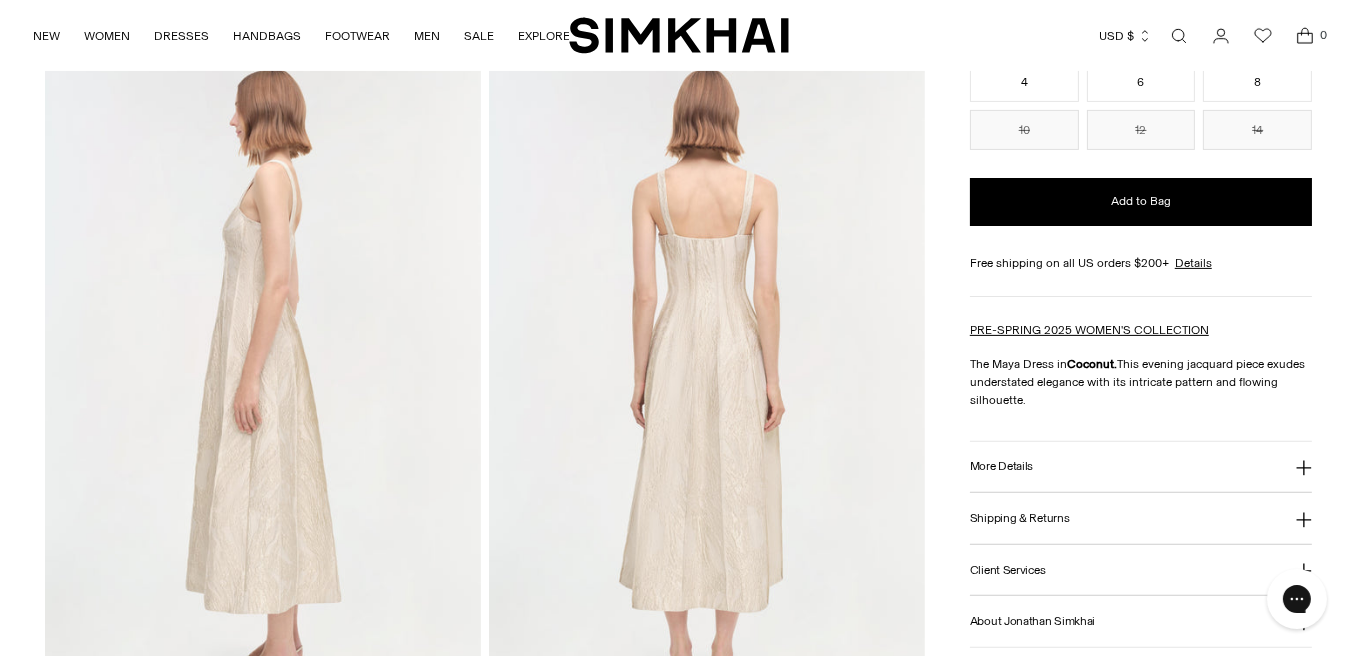 click on "More Details" at bounding box center [1001, 466] 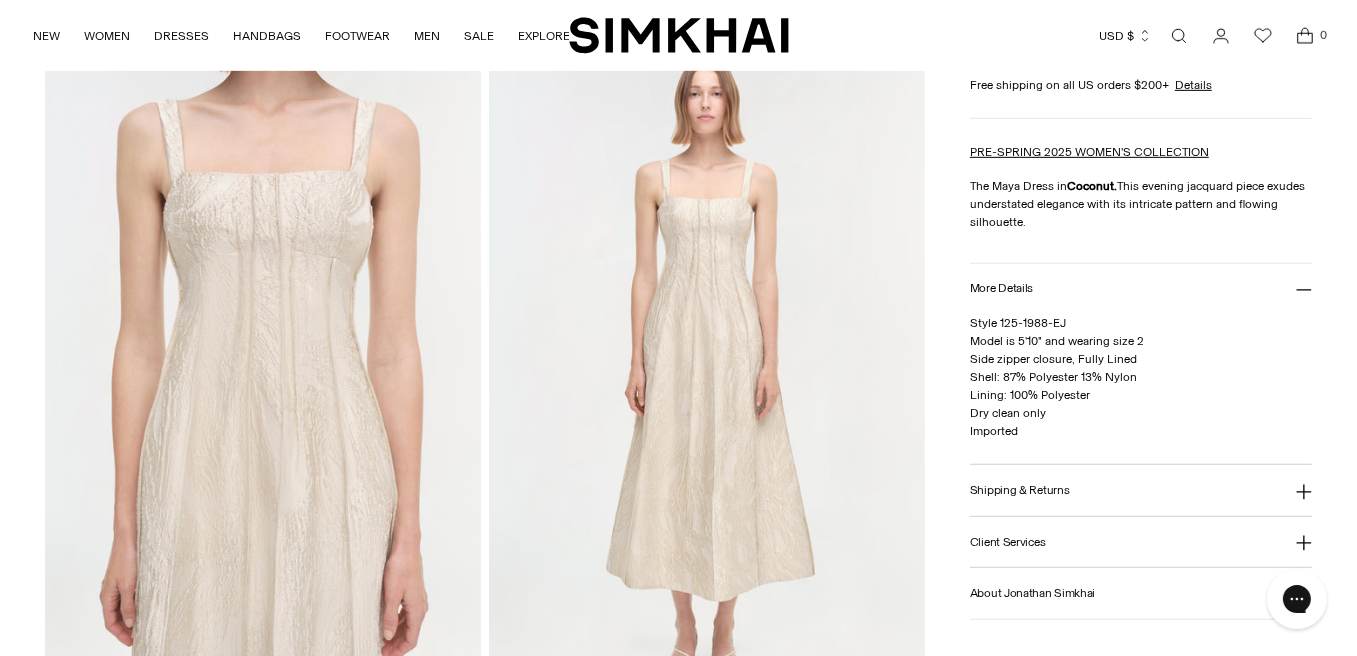 scroll, scrollTop: 1464, scrollLeft: 0, axis: vertical 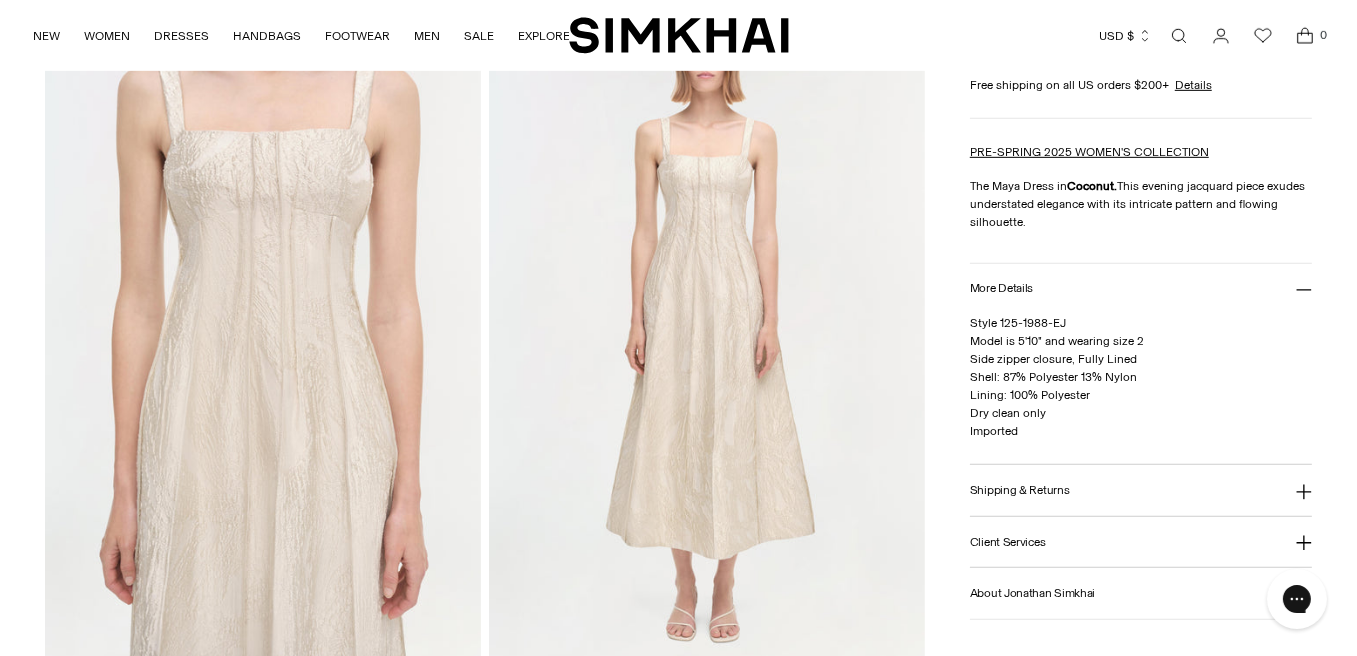 click on "Shipping & Returns" at bounding box center [1020, 490] 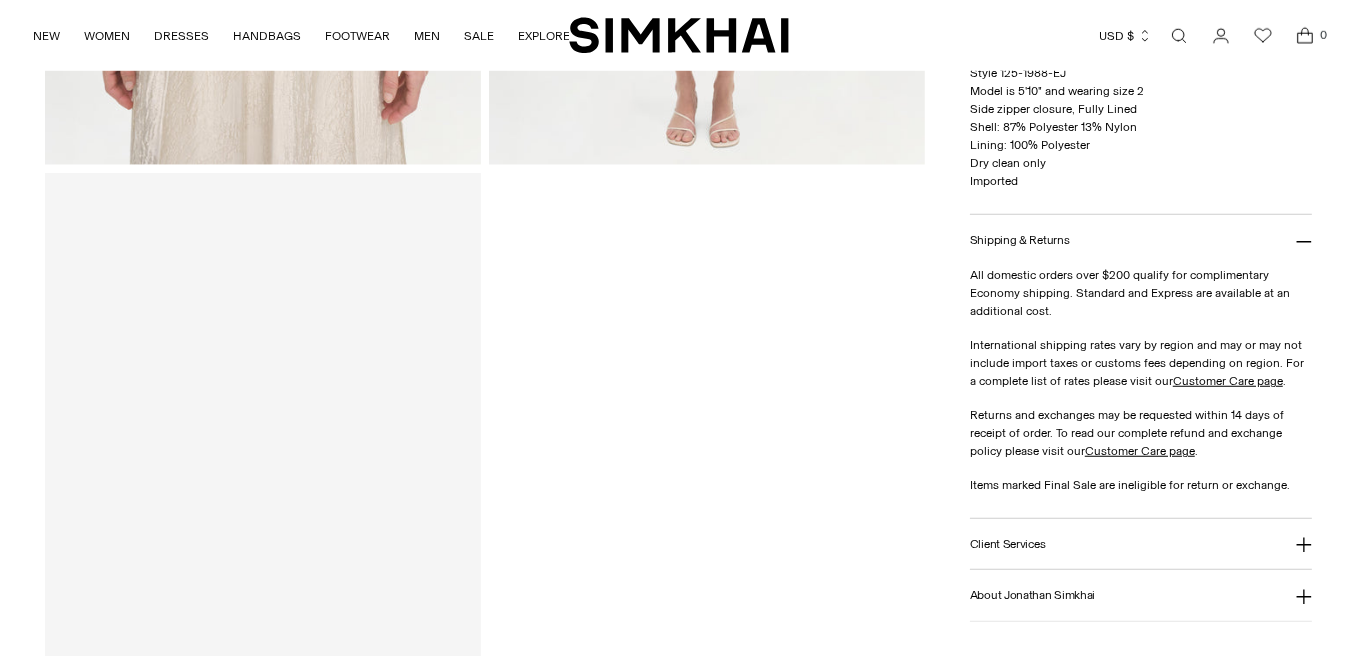 scroll, scrollTop: 2020, scrollLeft: 0, axis: vertical 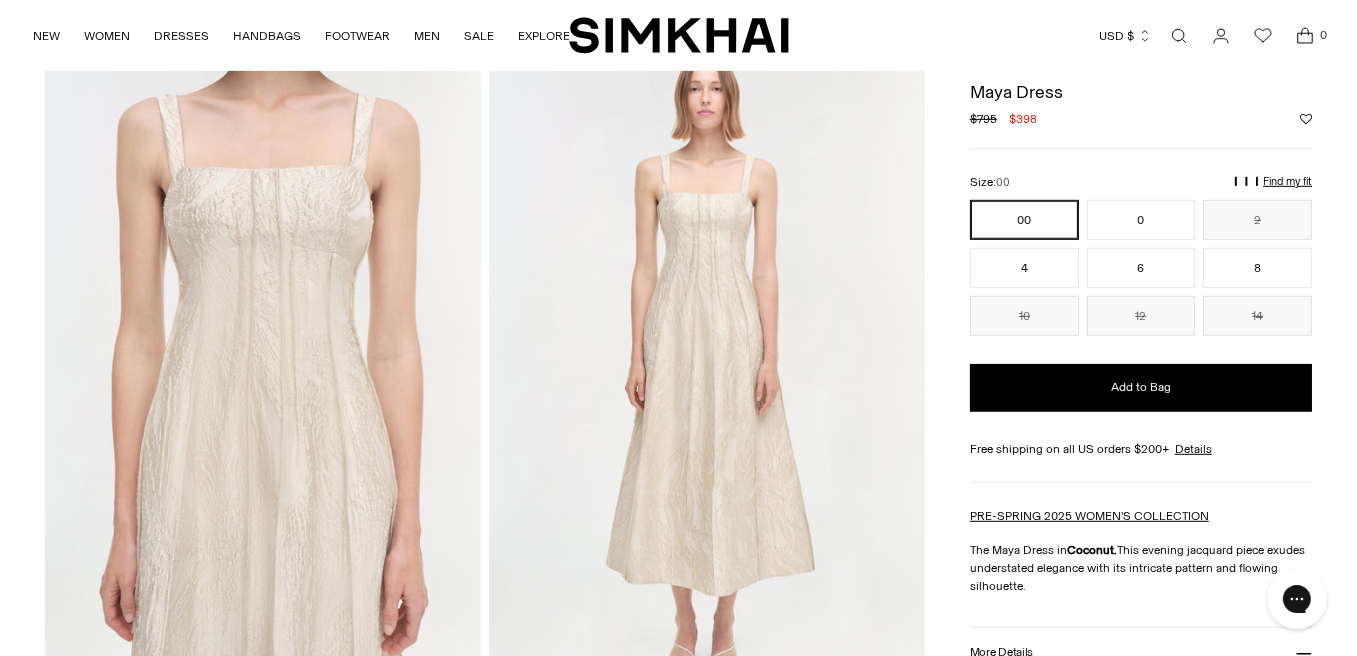 click on "Find my fit" at bounding box center [1103, 190] 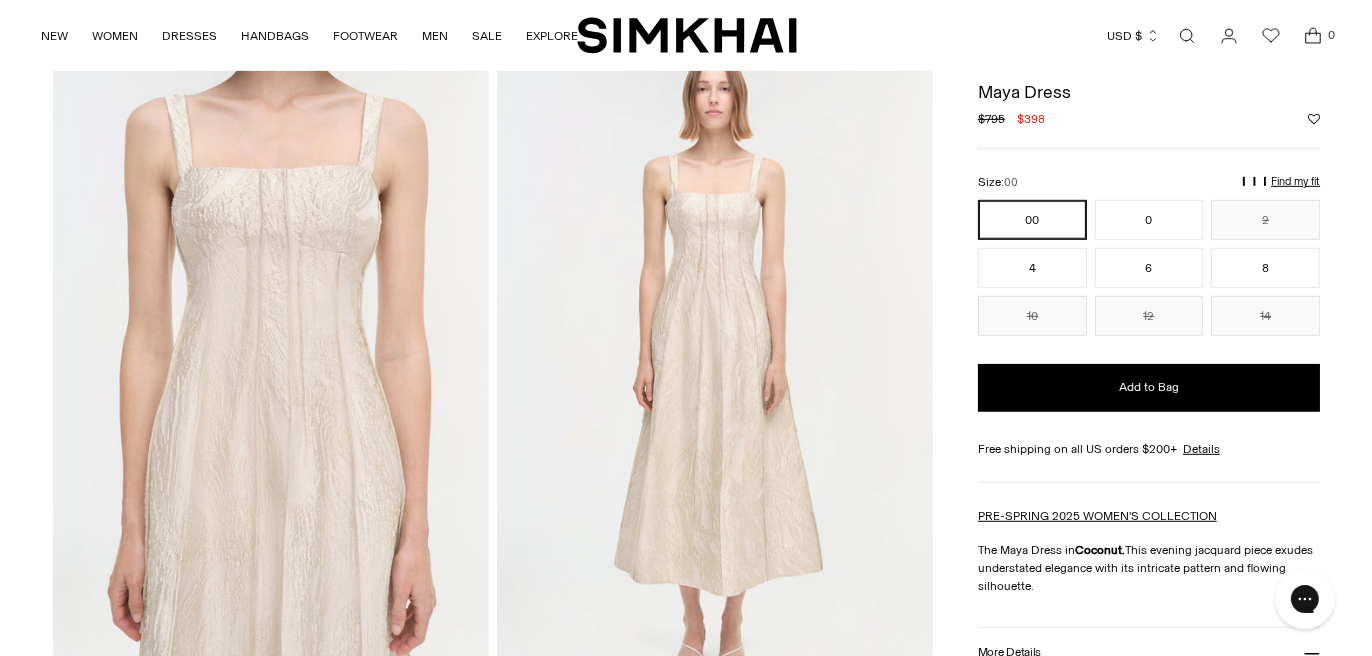 scroll, scrollTop: 1435, scrollLeft: 0, axis: vertical 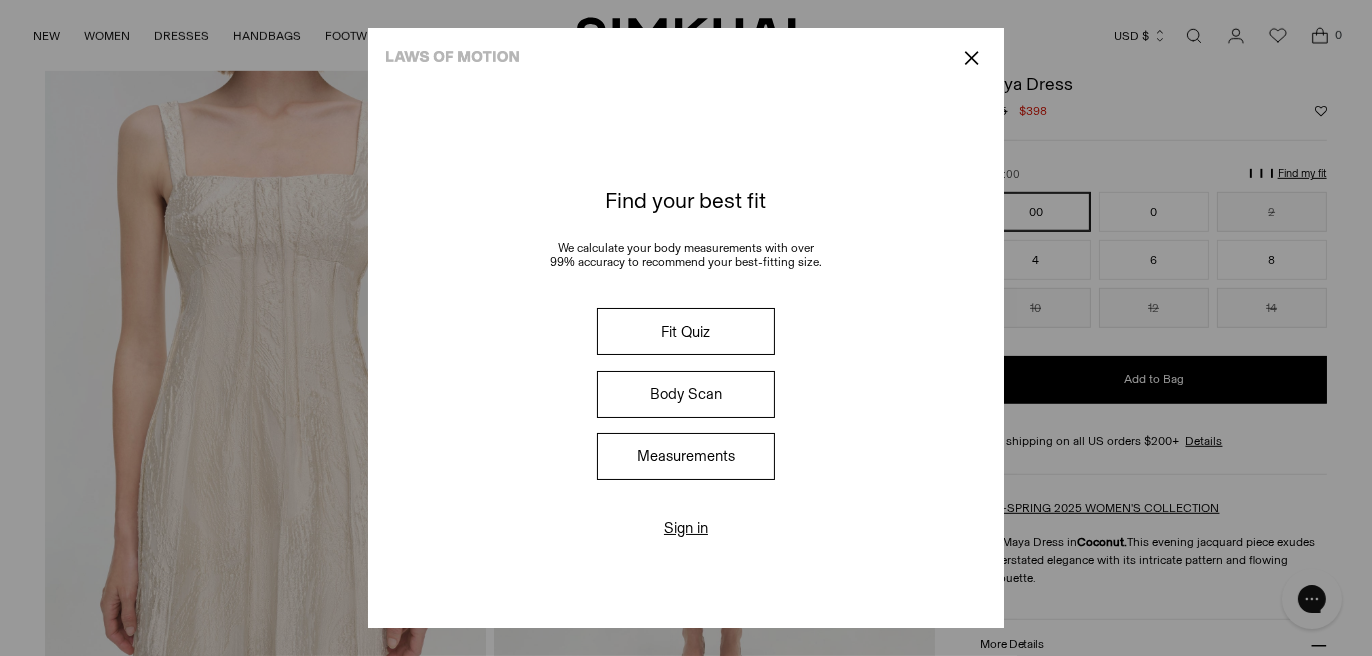 click on "Measurements" at bounding box center [686, 456] 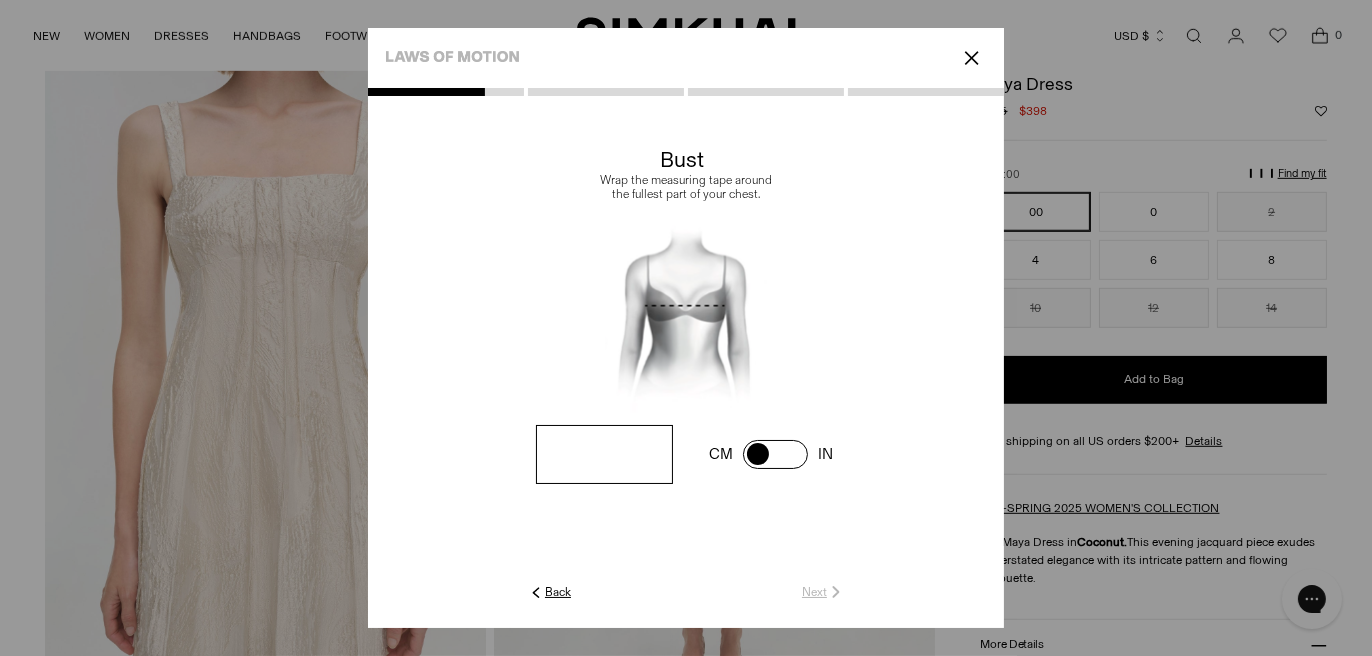 click at bounding box center (604, 454) 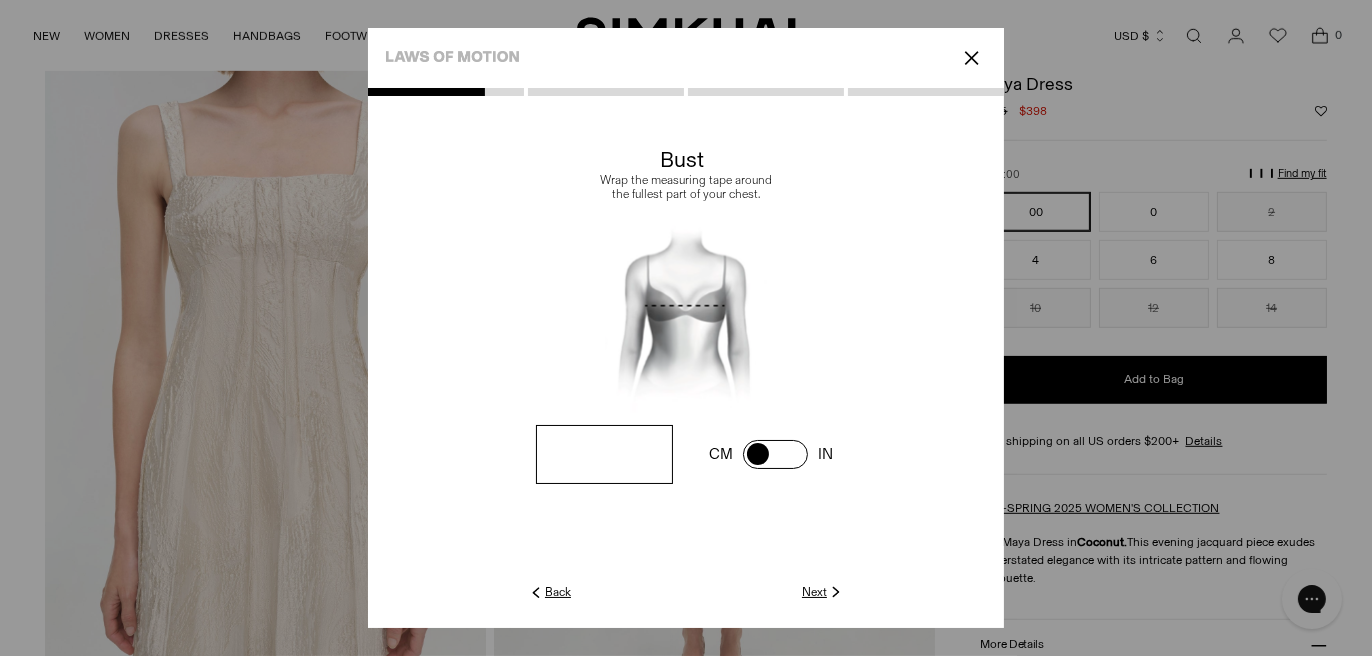 type on "**" 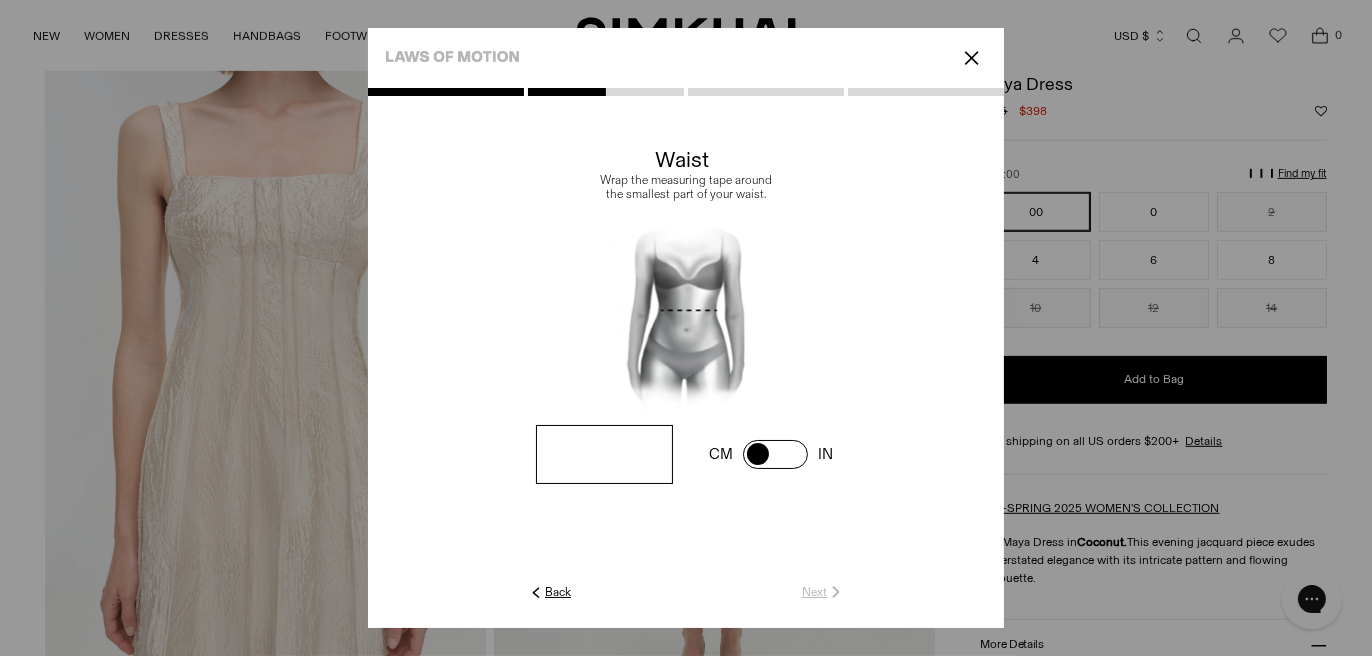 click at bounding box center (0, 0) 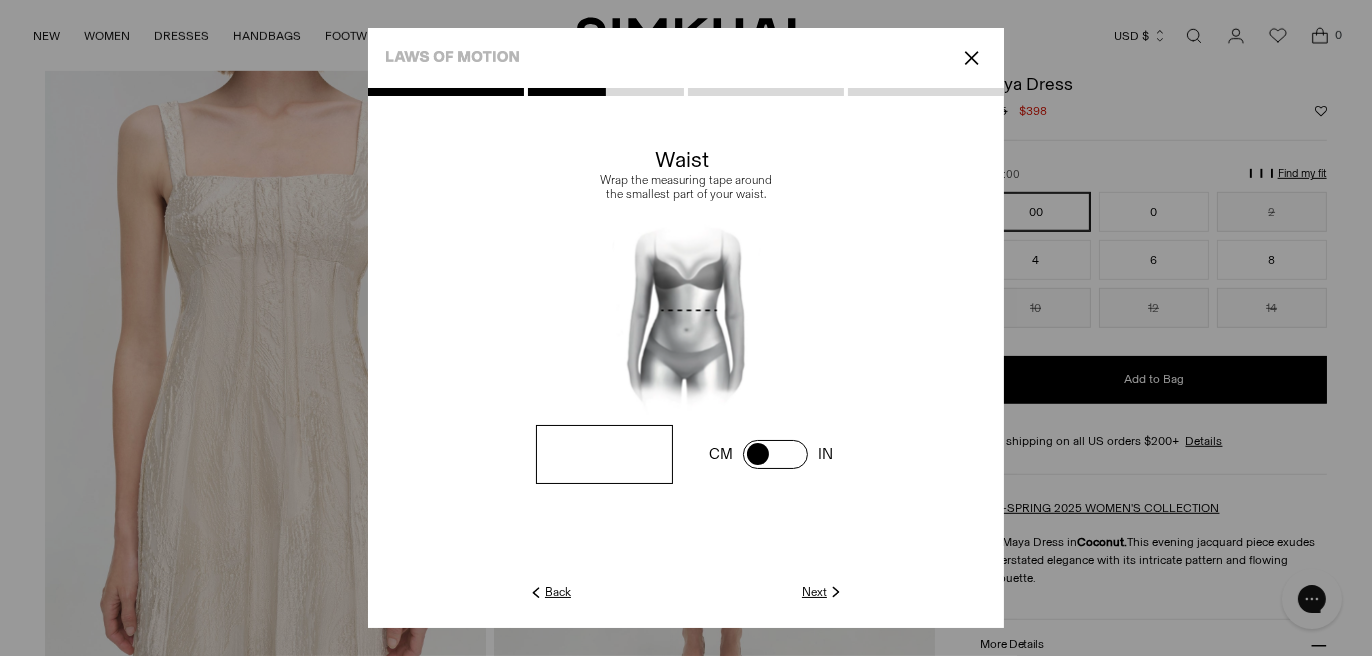 type on "**" 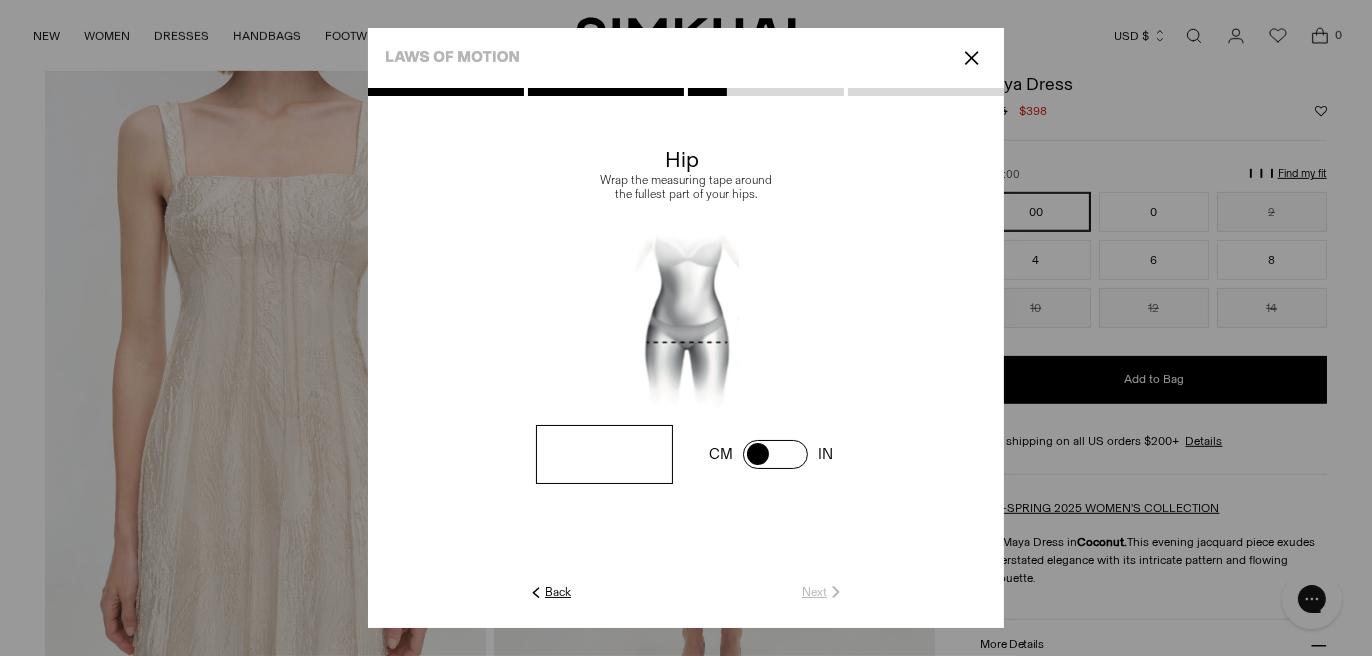 click at bounding box center (0, 0) 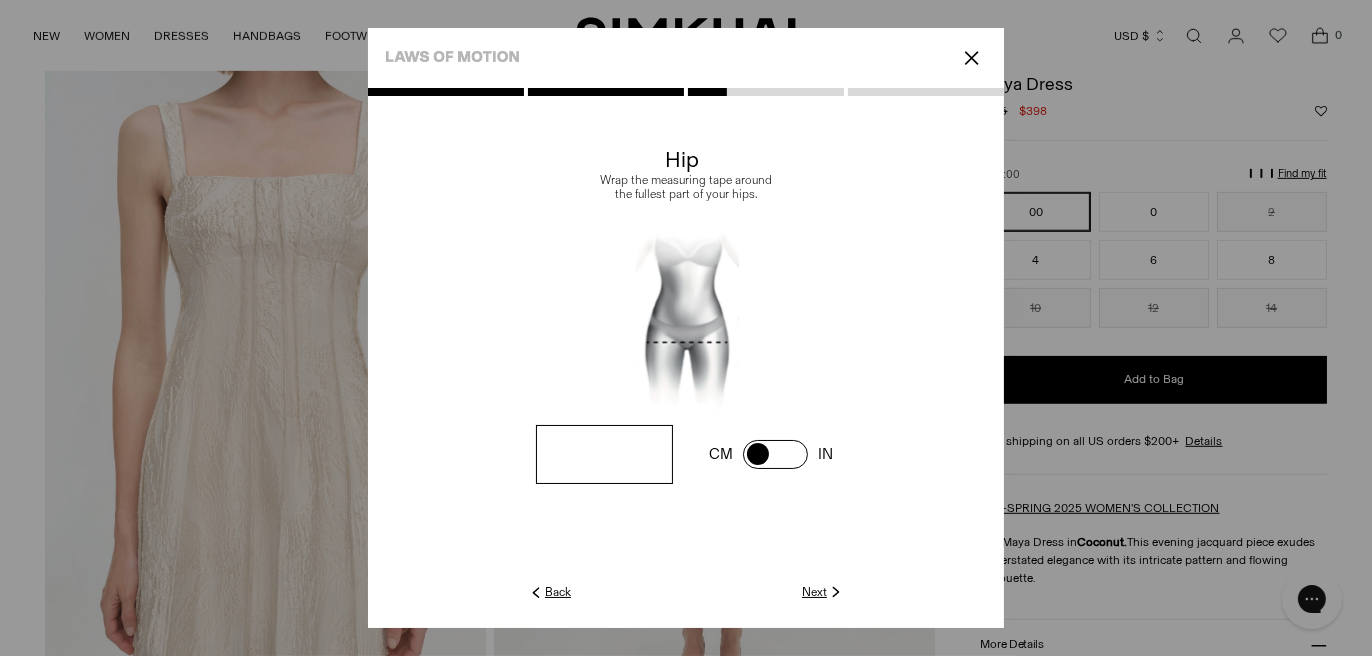type on "**" 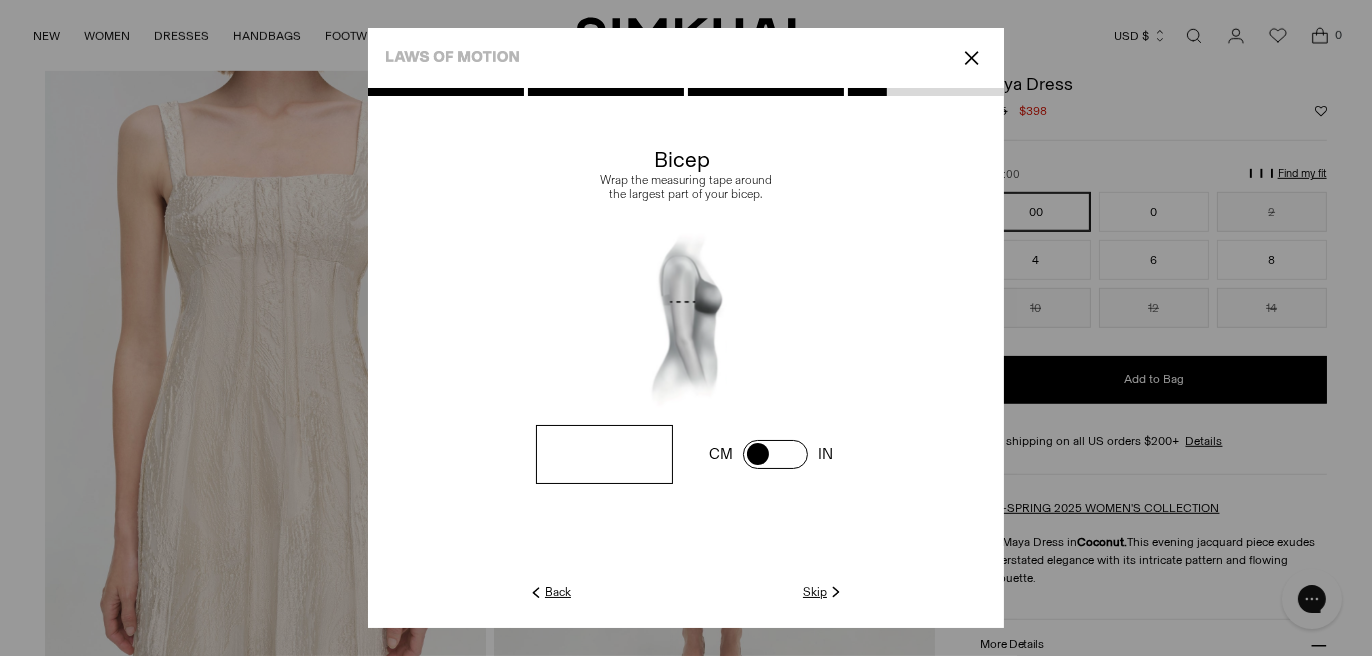 click on "Skip" 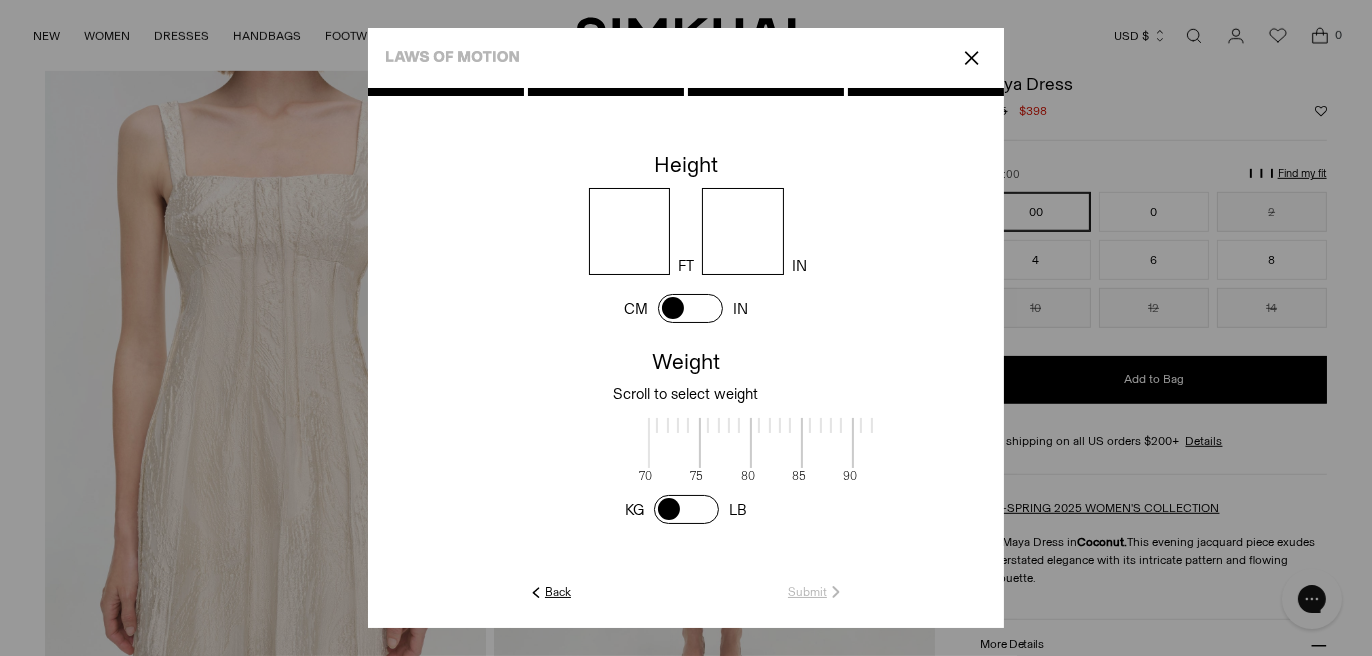 scroll, scrollTop: 2, scrollLeft: 650, axis: both 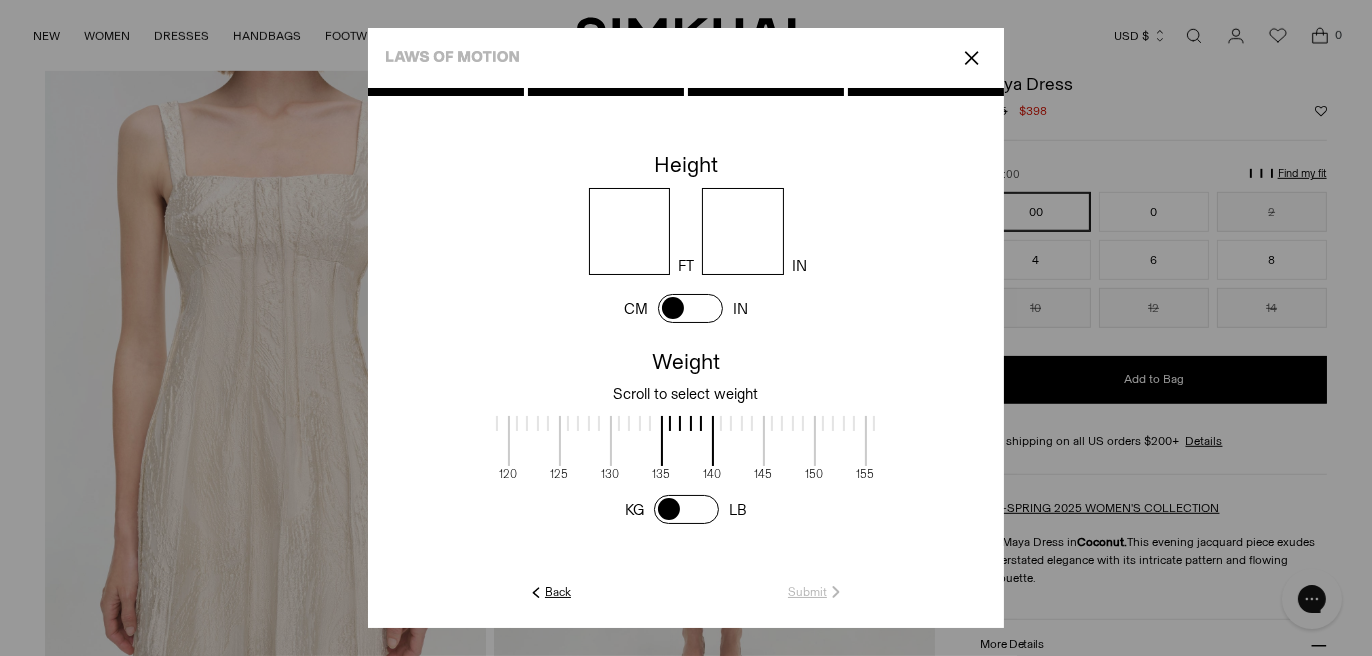 click at bounding box center (839, 423) 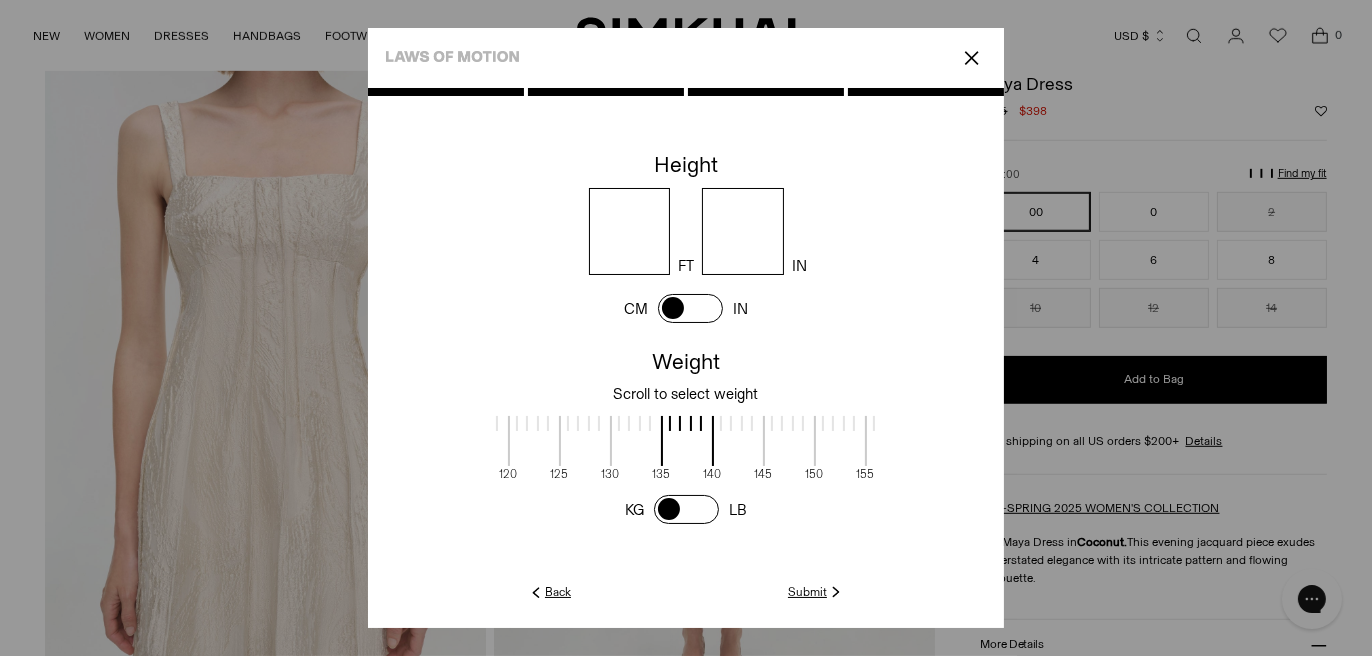 type on "*" 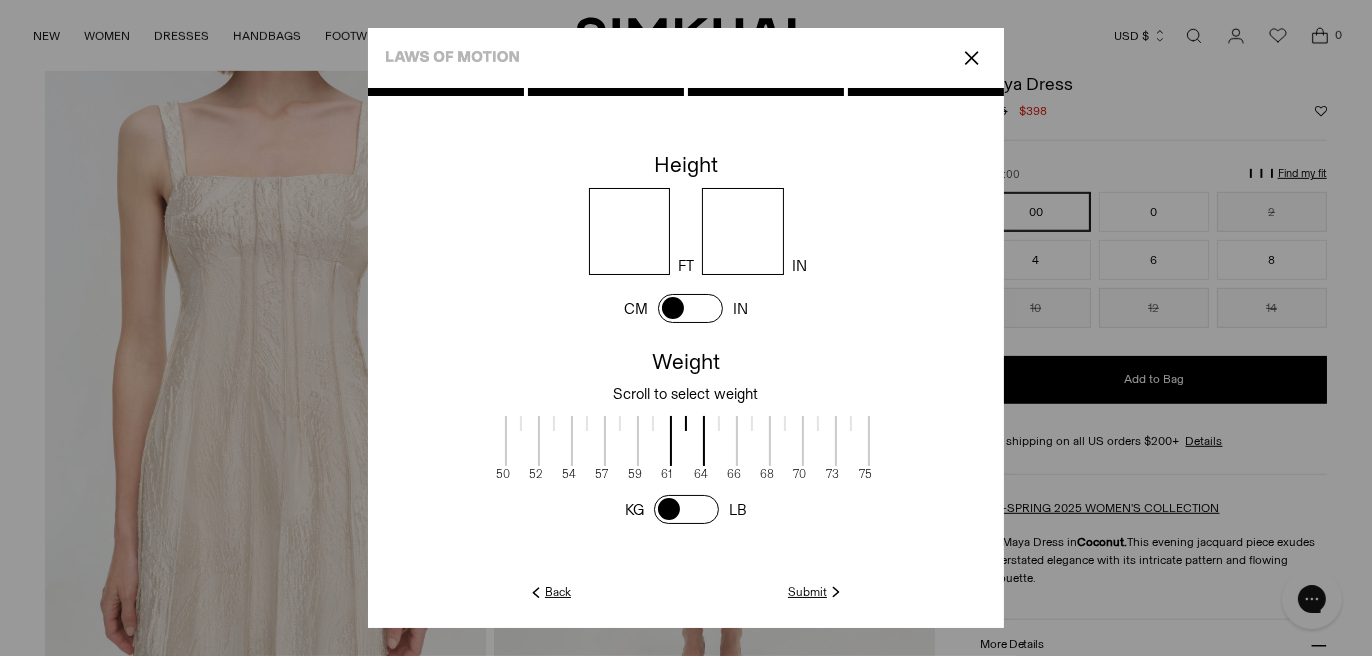 click on "LB" at bounding box center [738, 510] 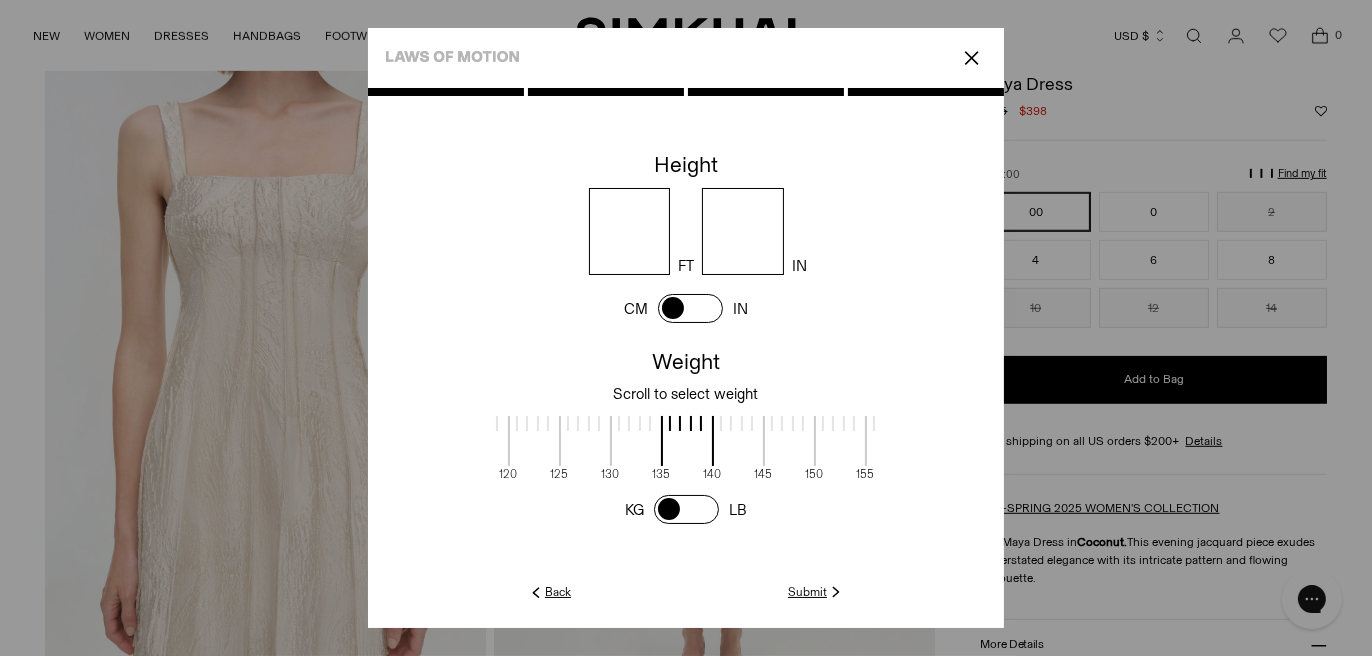 click at bounding box center [788, 447] 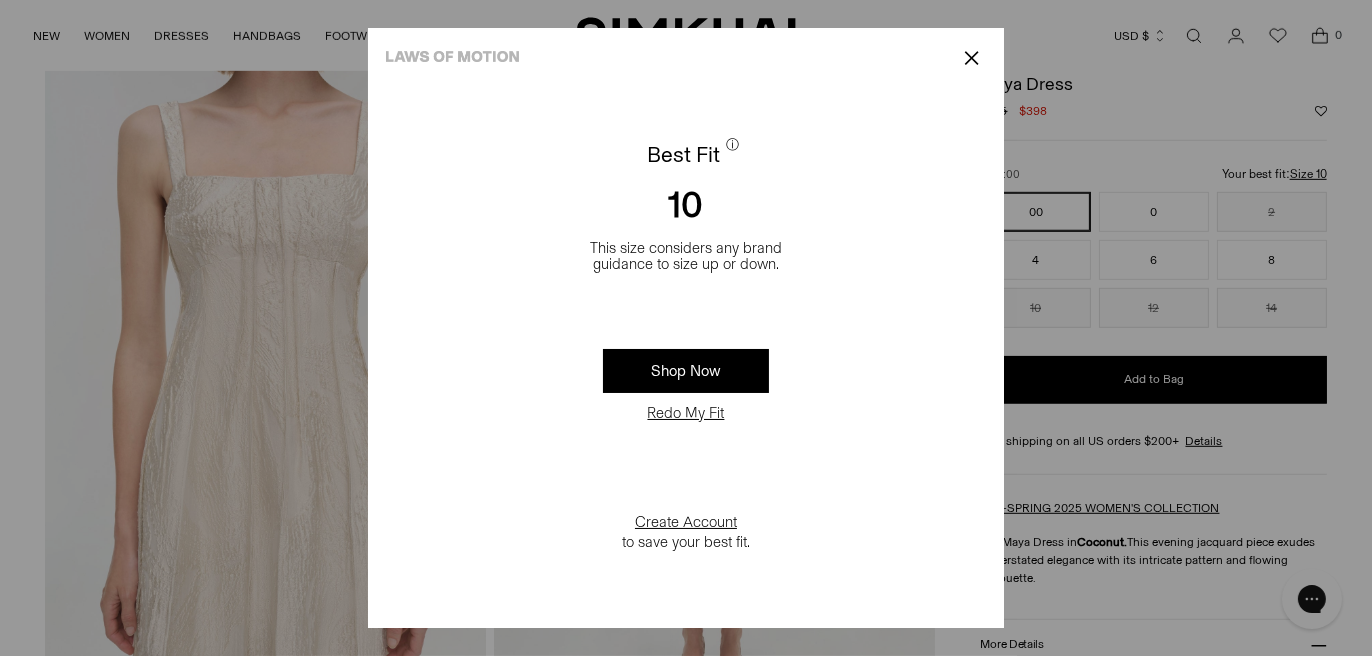 click on "✕" at bounding box center [971, 58] 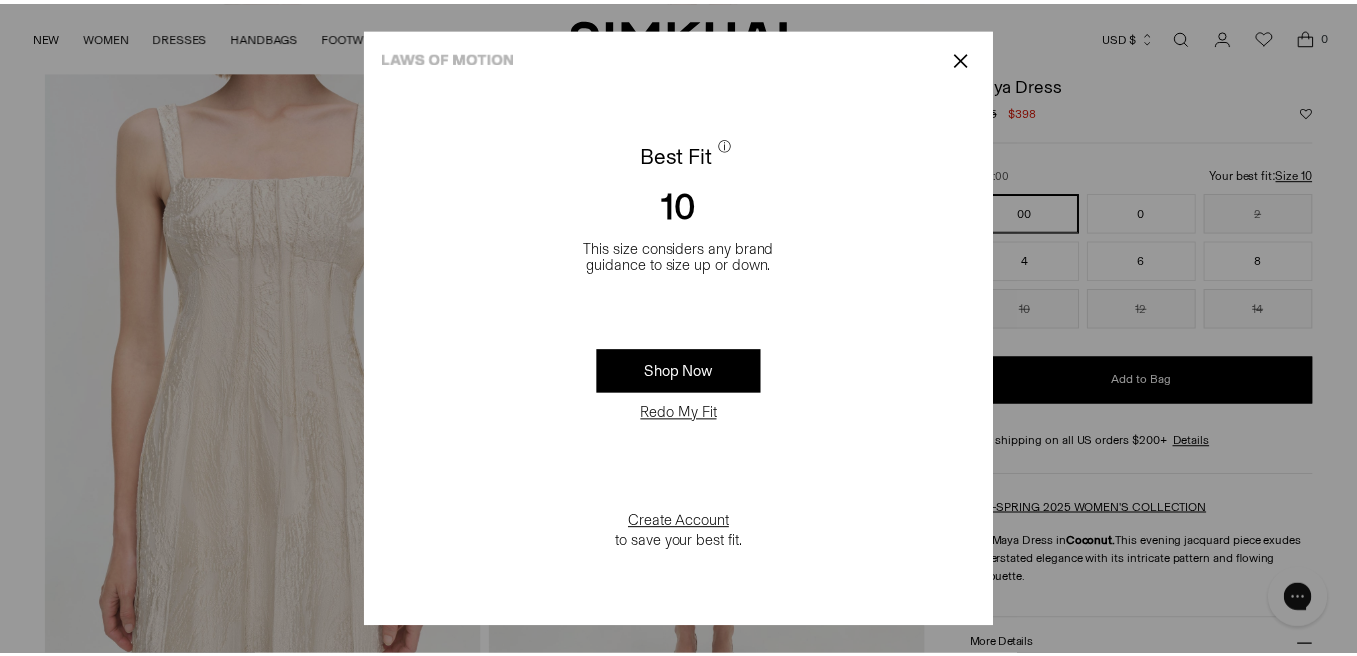scroll, scrollTop: 1427, scrollLeft: 0, axis: vertical 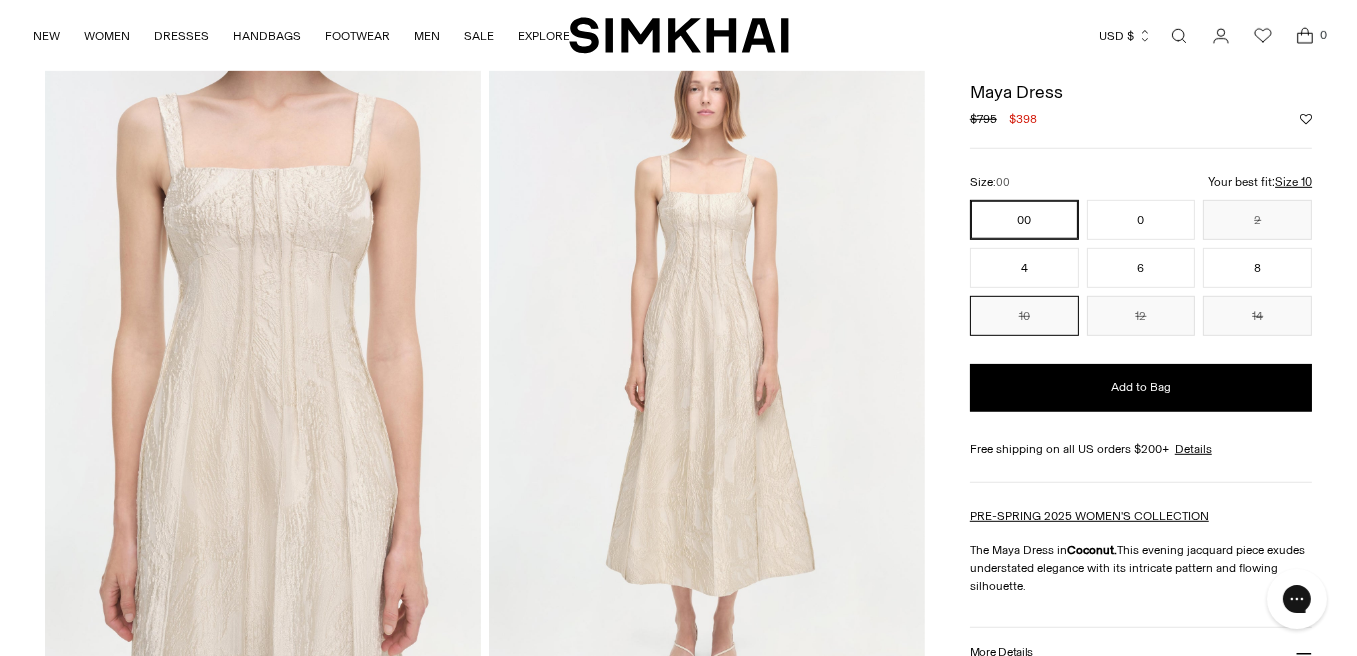 click on "10" at bounding box center [1024, 316] 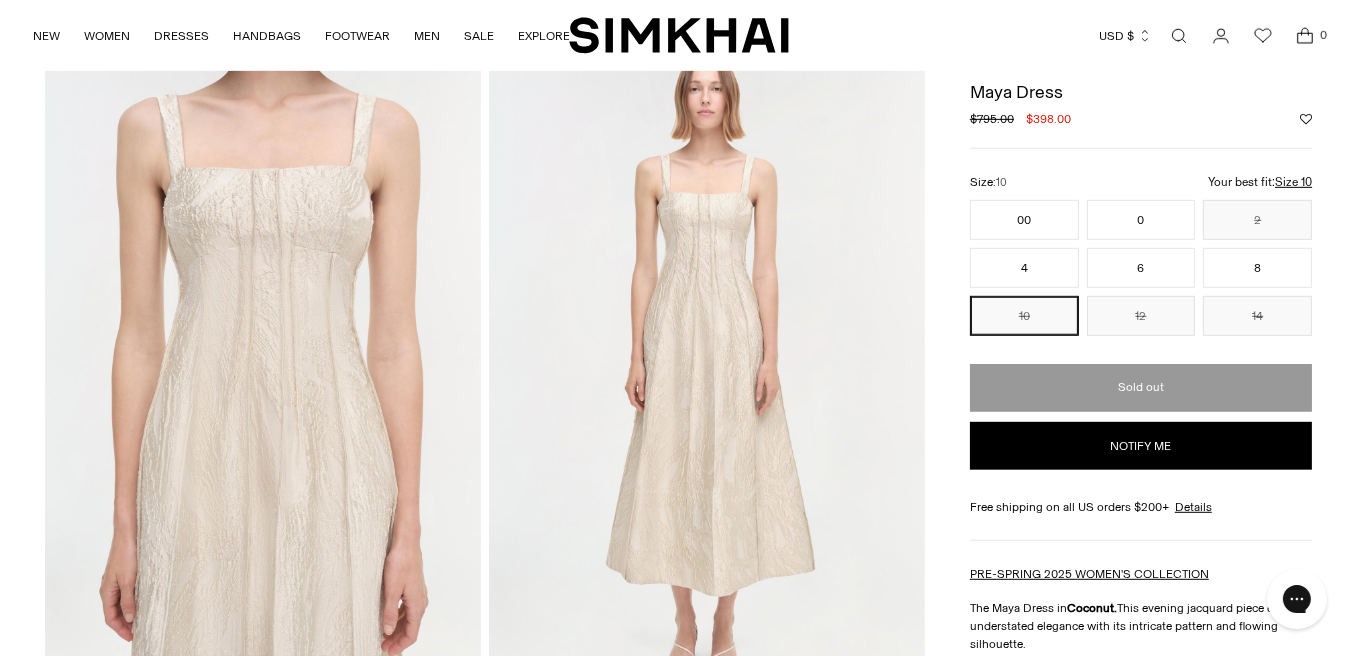 click on "Notify me" at bounding box center [1141, 446] 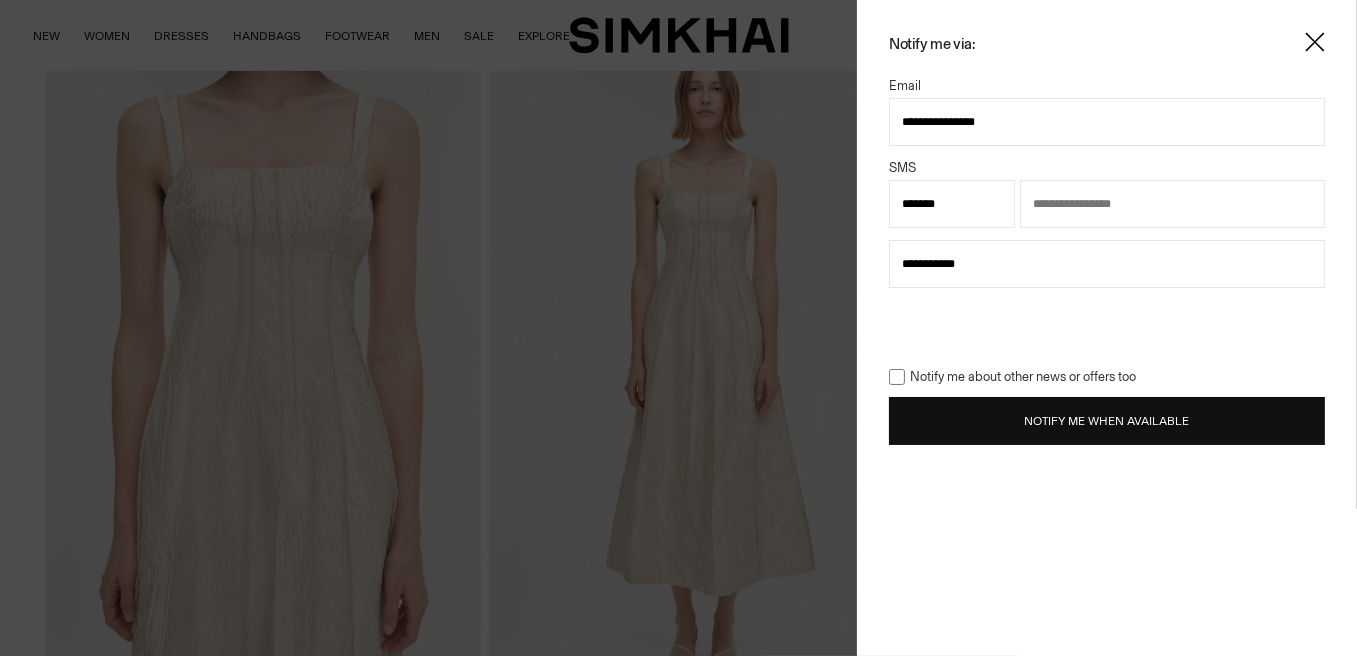 type on "**********" 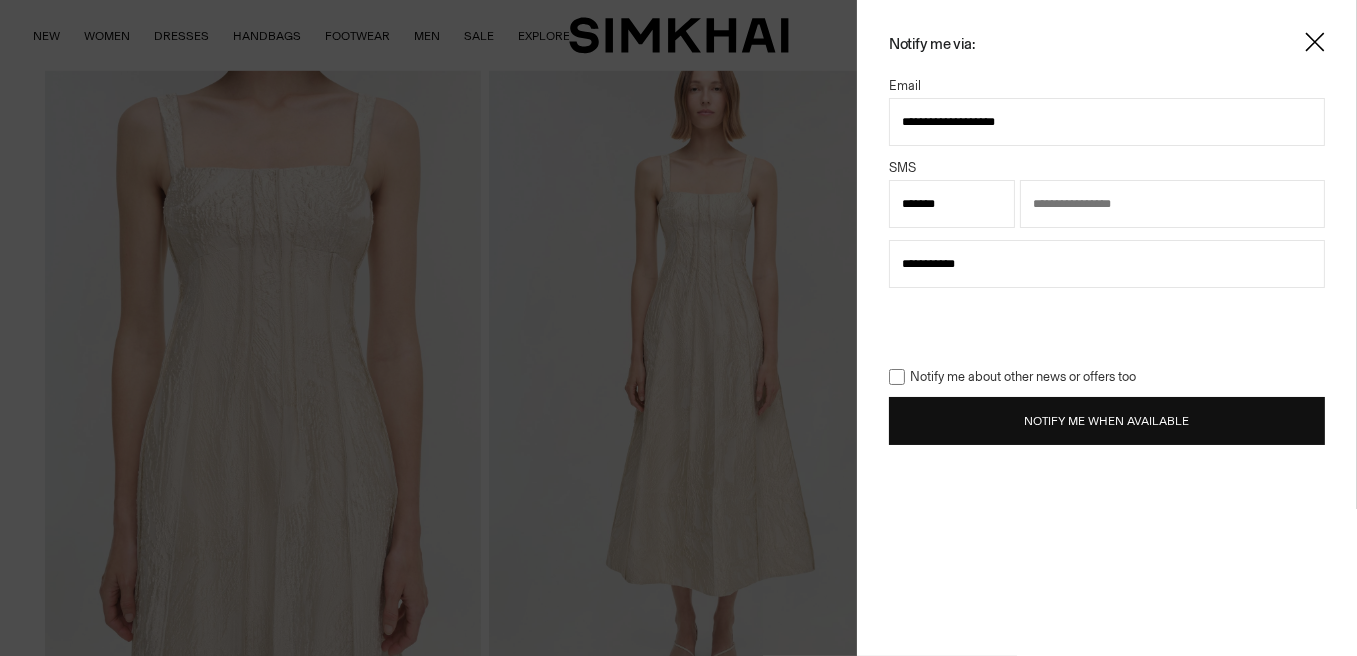 select on "**" 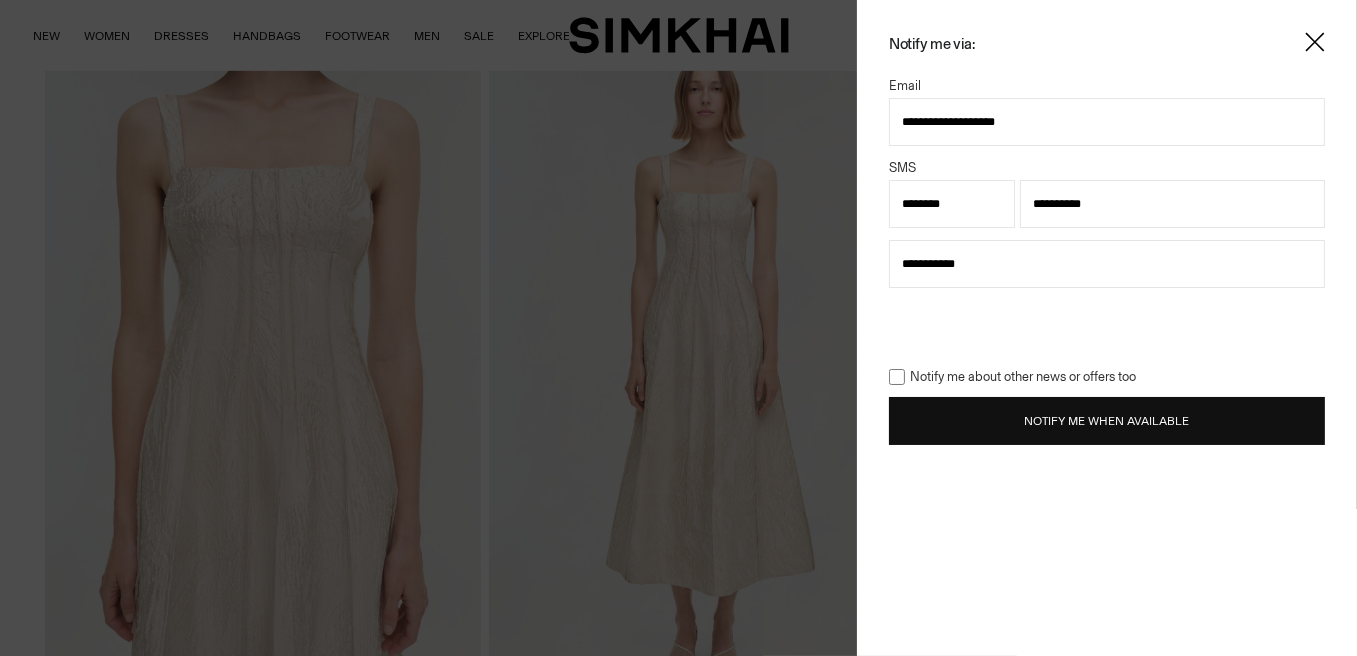 click on "**********" at bounding box center (1172, 204) 